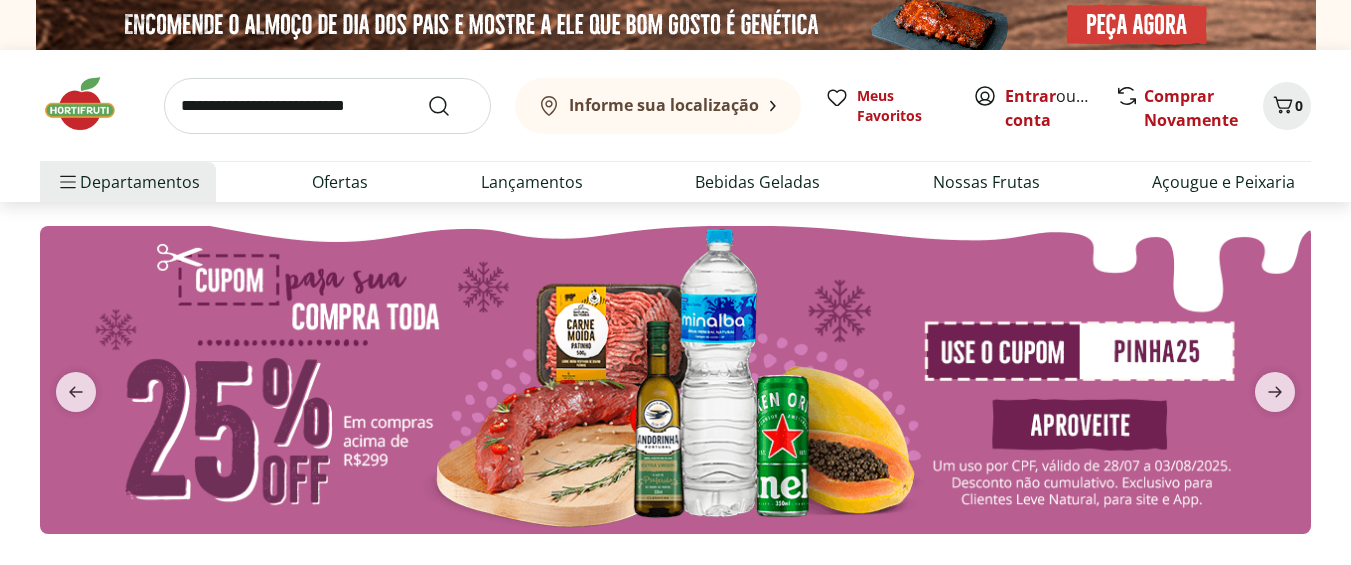 scroll, scrollTop: 0, scrollLeft: 0, axis: both 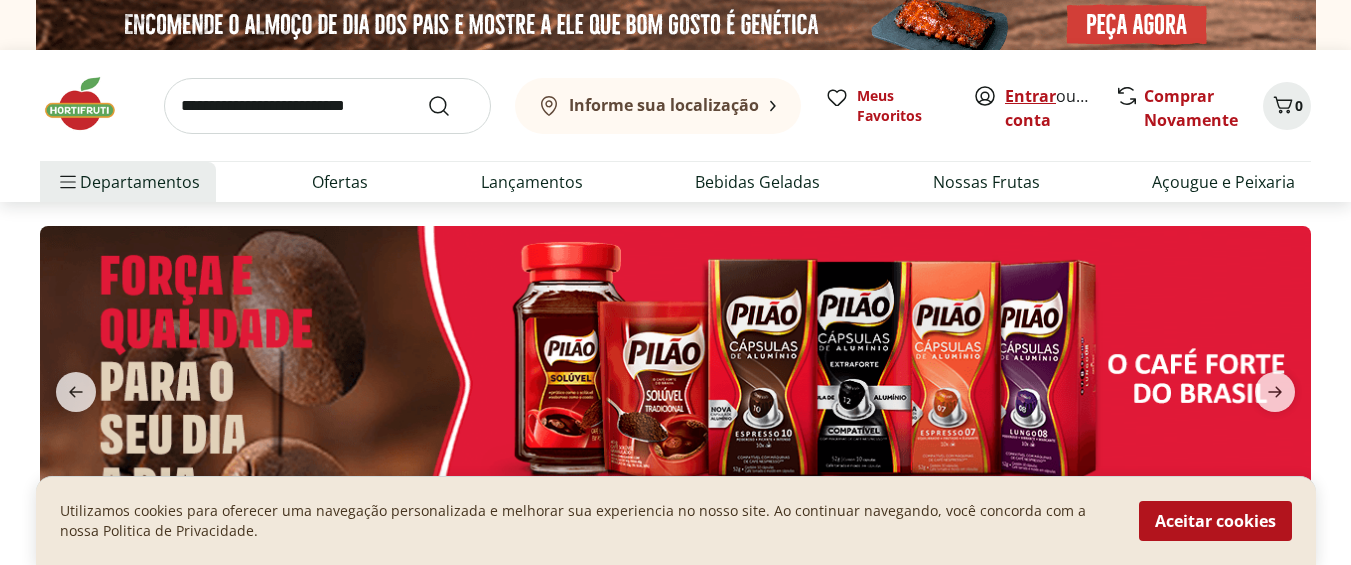 click on "Entrar" at bounding box center [1030, 96] 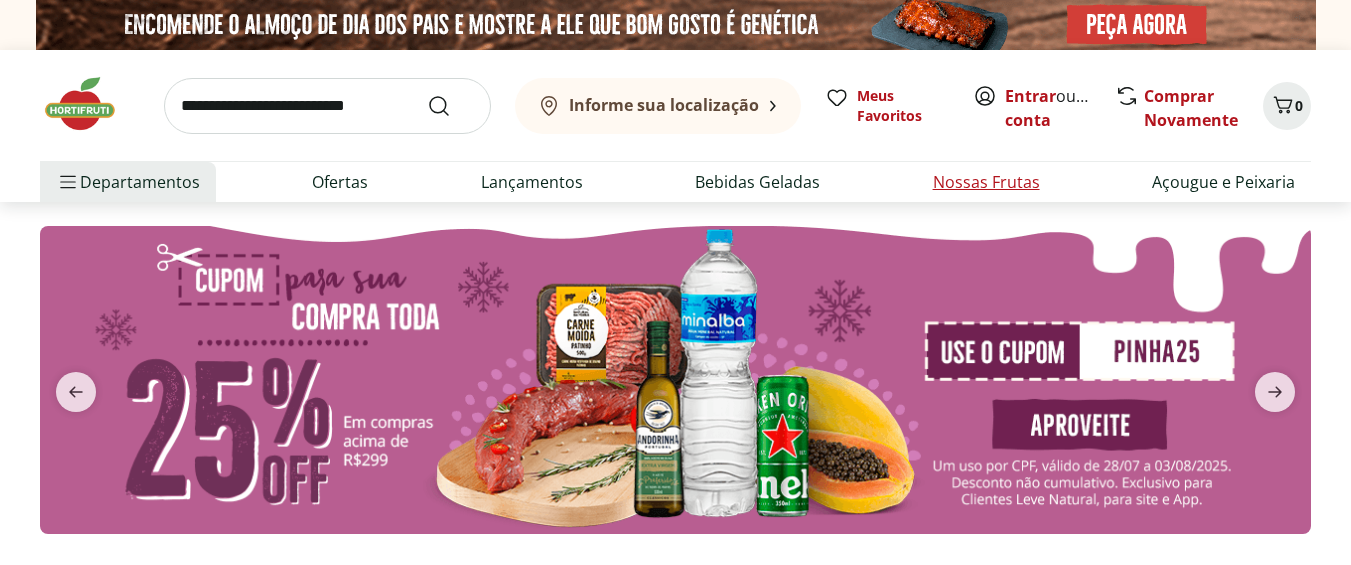 scroll, scrollTop: 0, scrollLeft: 0, axis: both 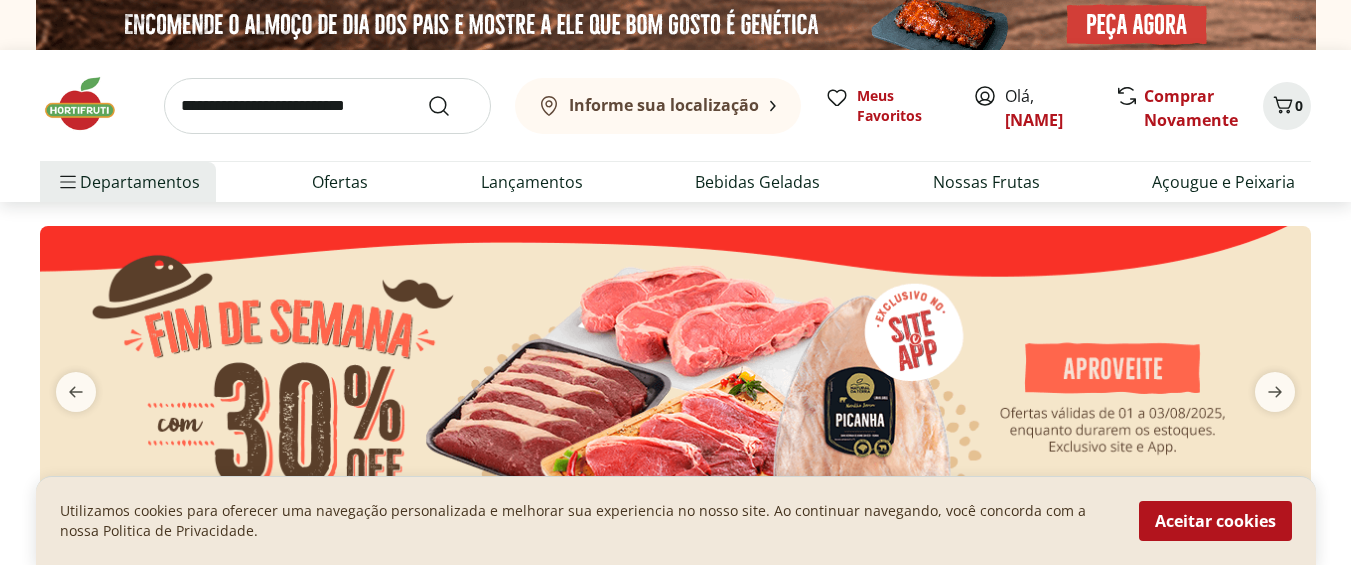 click at bounding box center [327, 106] 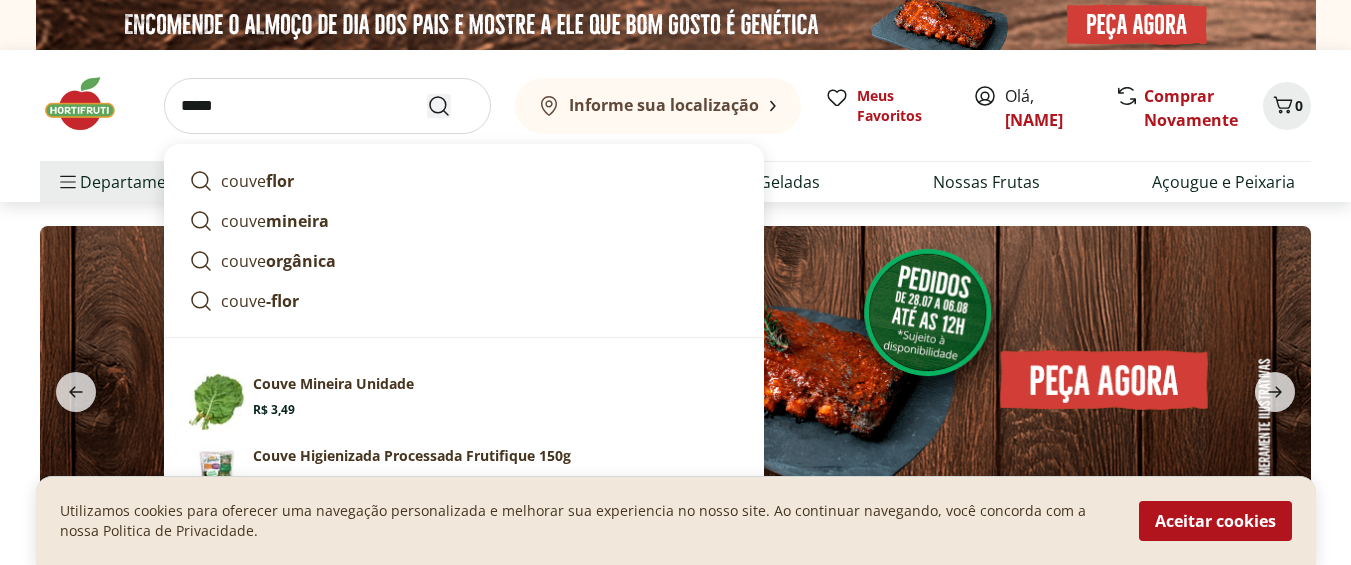 type on "*****" 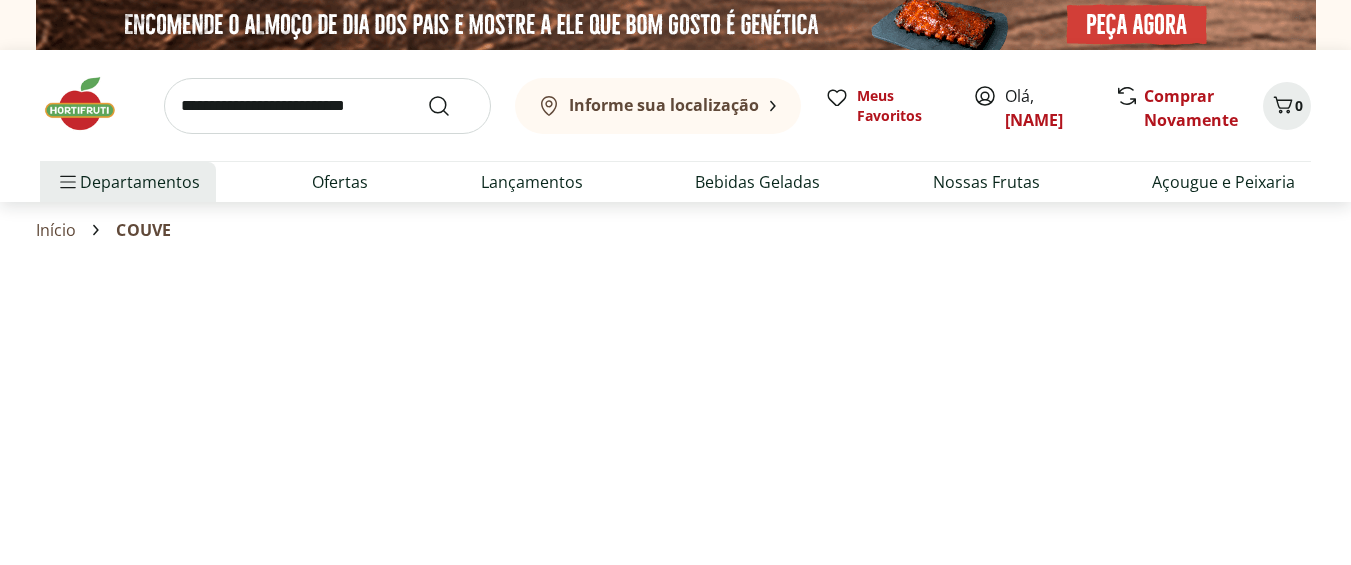 select on "**********" 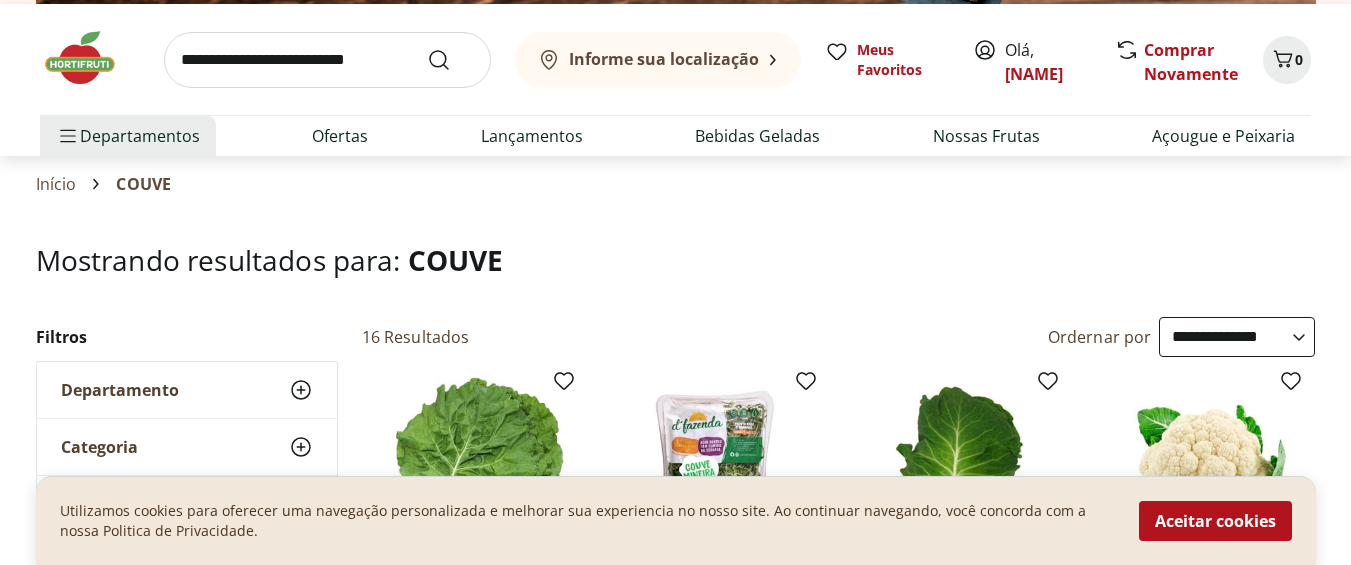 scroll, scrollTop: 80, scrollLeft: 0, axis: vertical 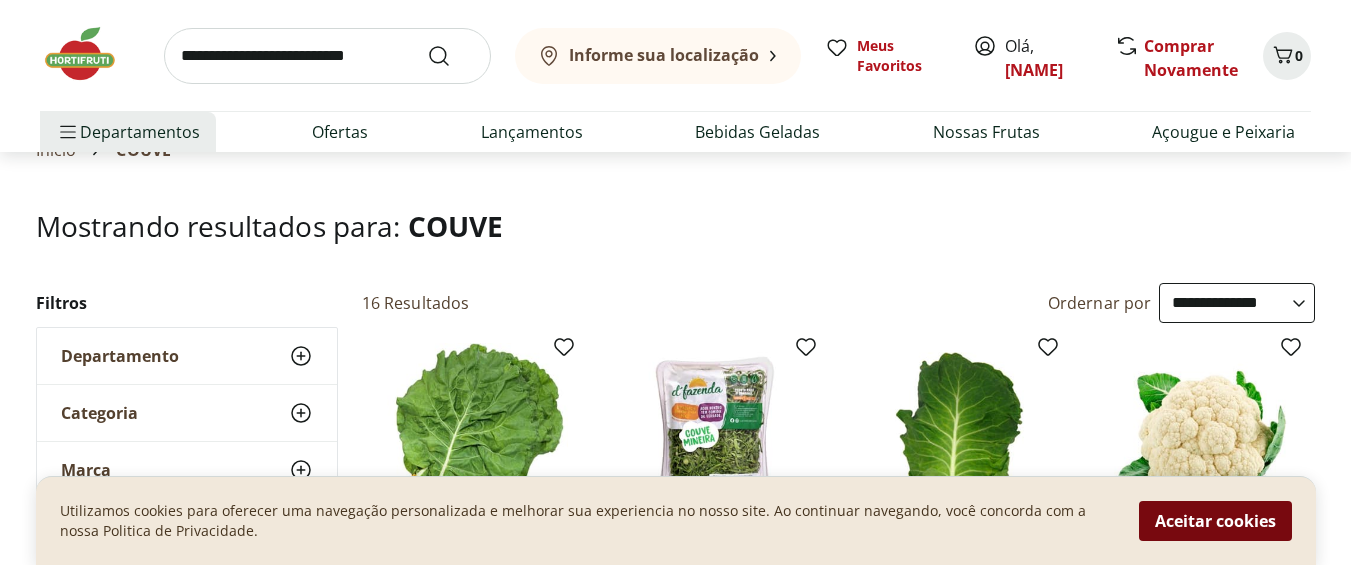 click on "Aceitar cookies" at bounding box center [1215, 521] 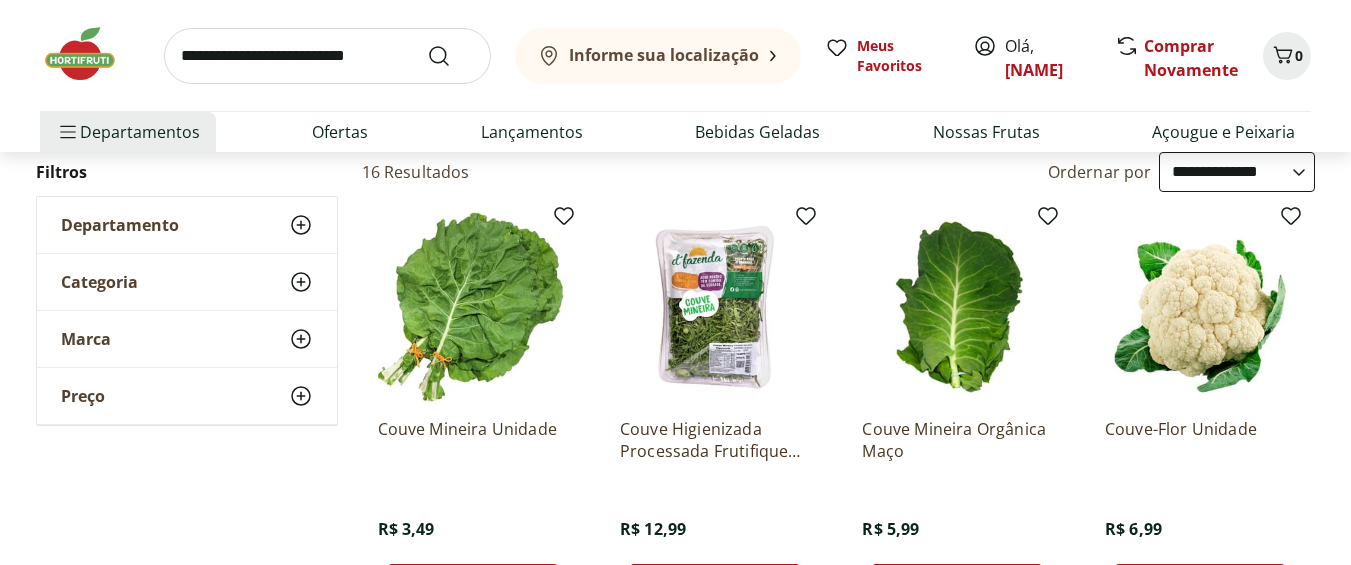 scroll, scrollTop: 240, scrollLeft: 0, axis: vertical 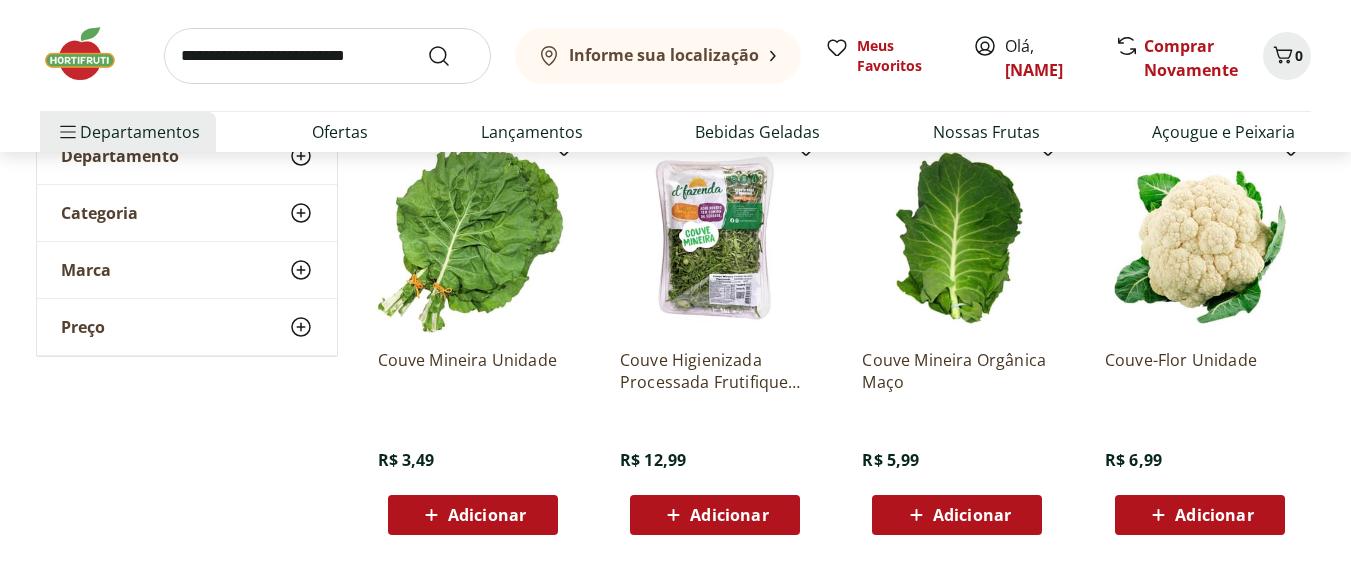 click on "Adicionar" at bounding box center [972, 515] 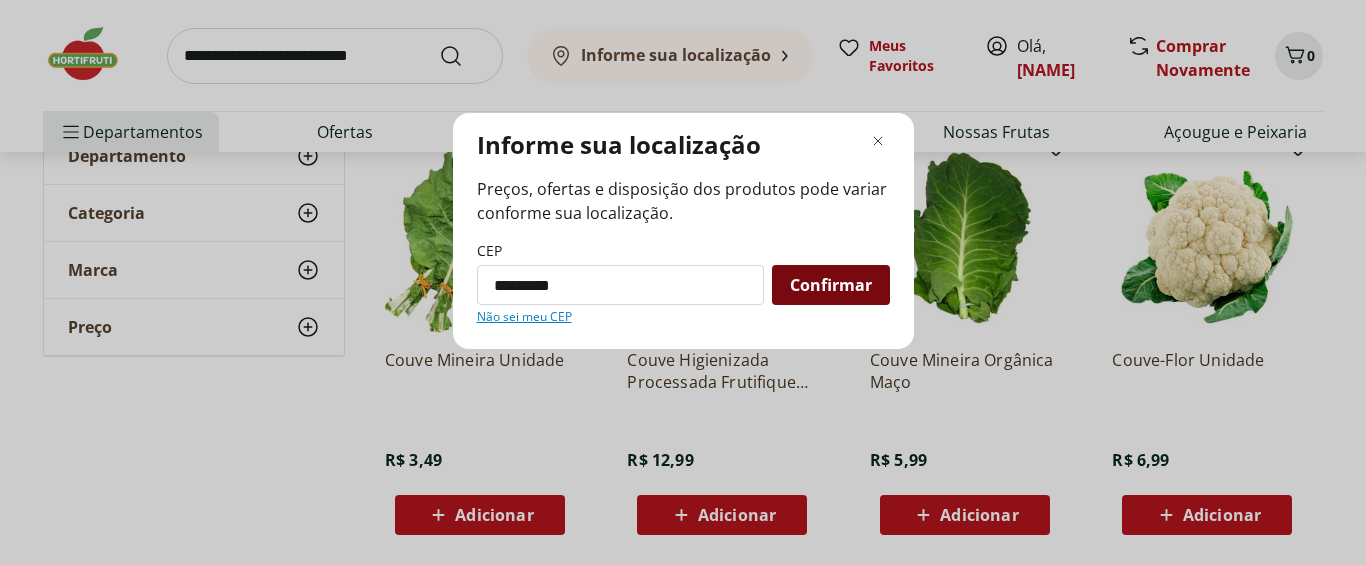 type on "*********" 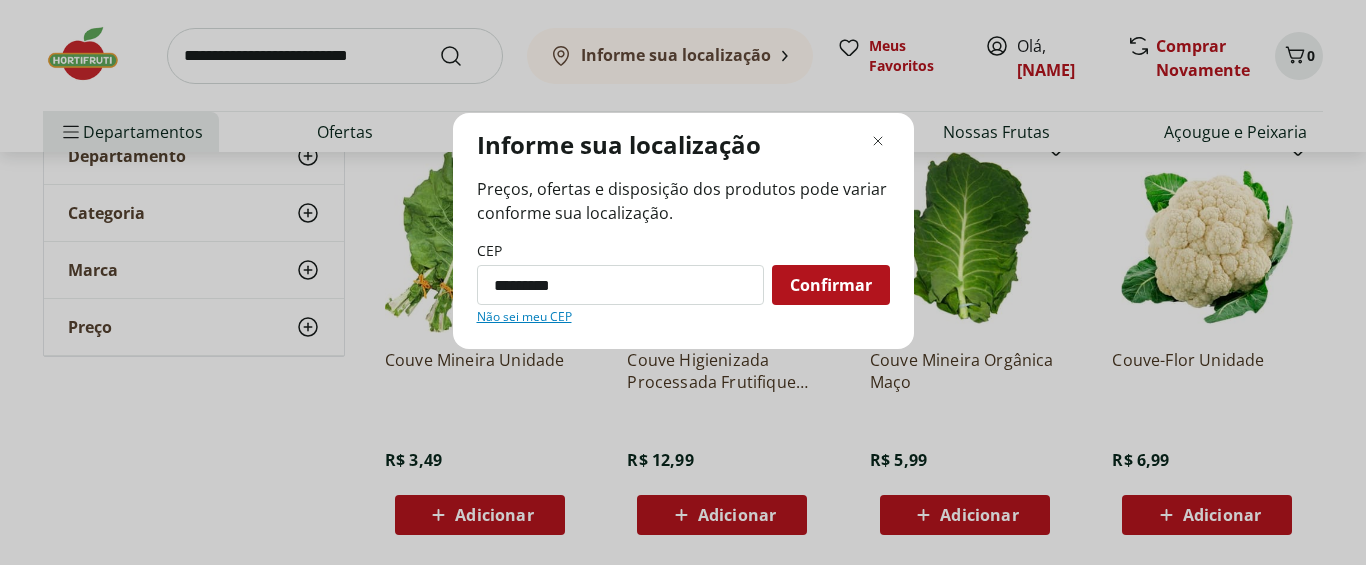 click on "Confirmar" at bounding box center [831, 285] 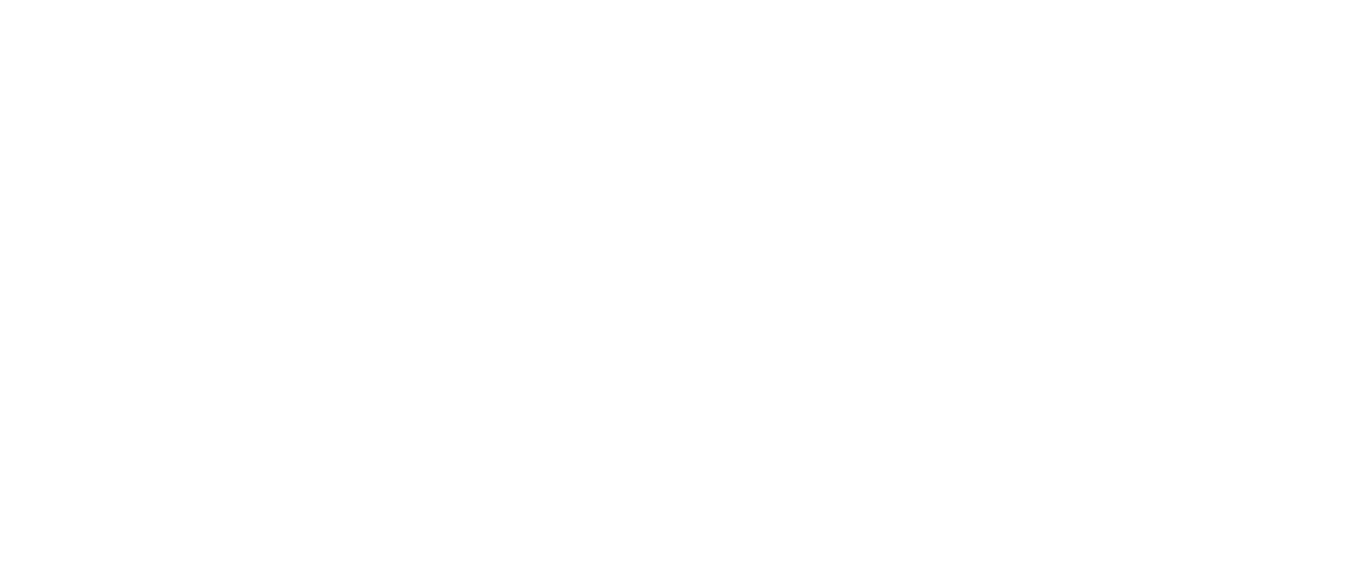 scroll, scrollTop: 78, scrollLeft: 0, axis: vertical 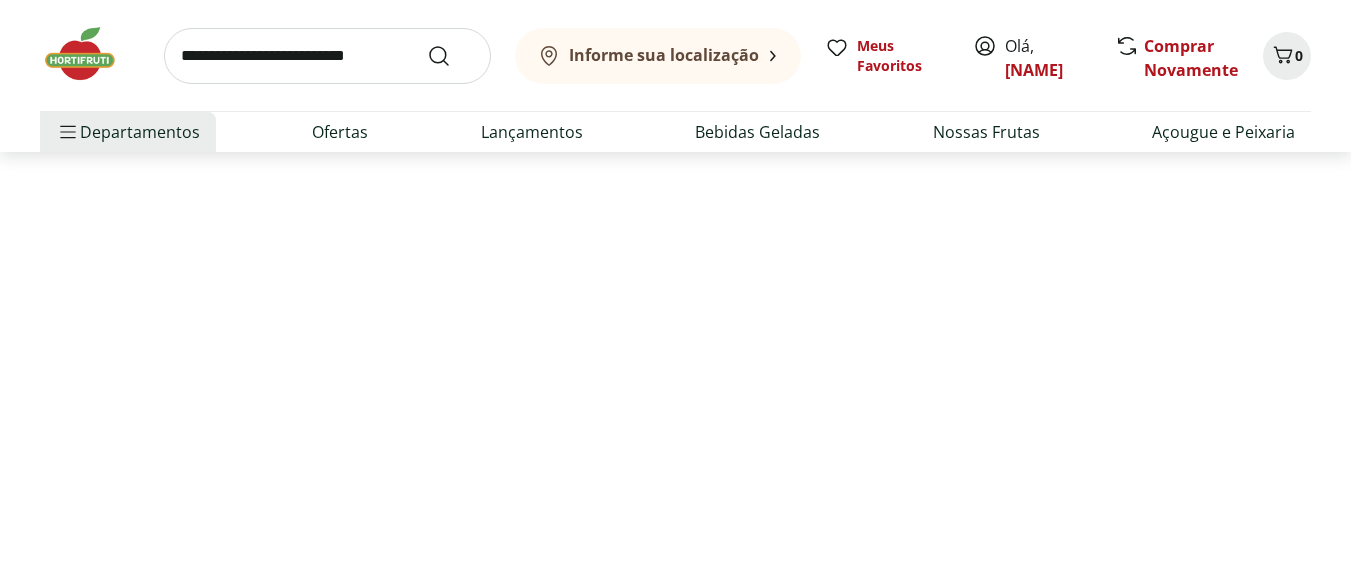 select on "**********" 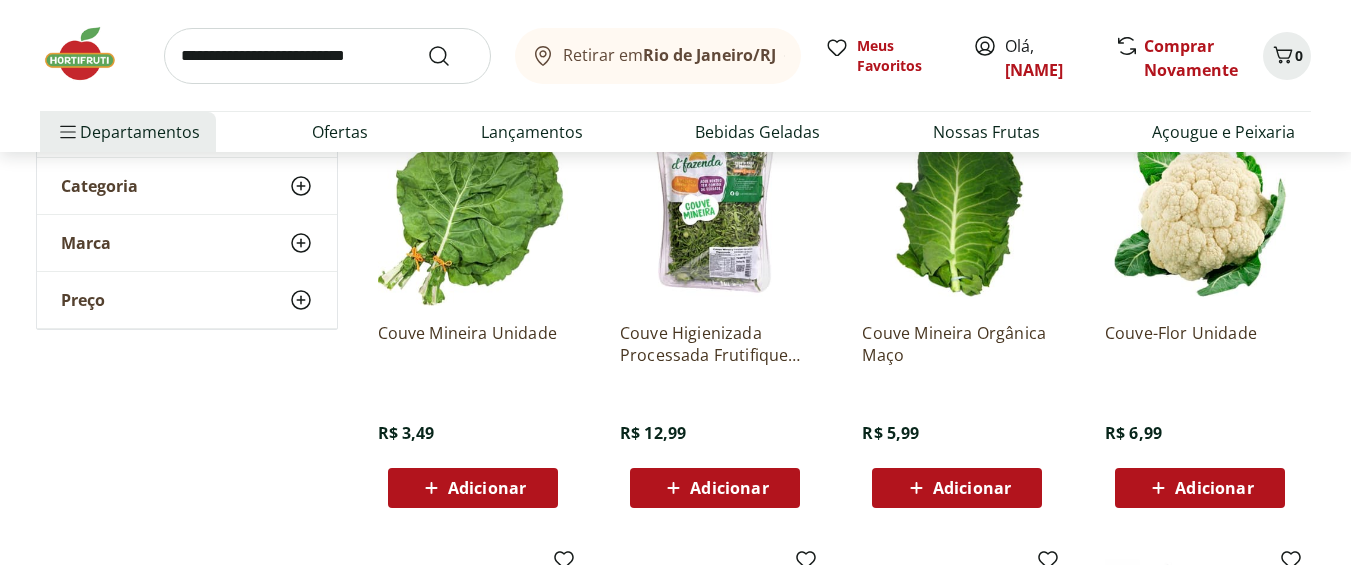 scroll, scrollTop: 318, scrollLeft: 0, axis: vertical 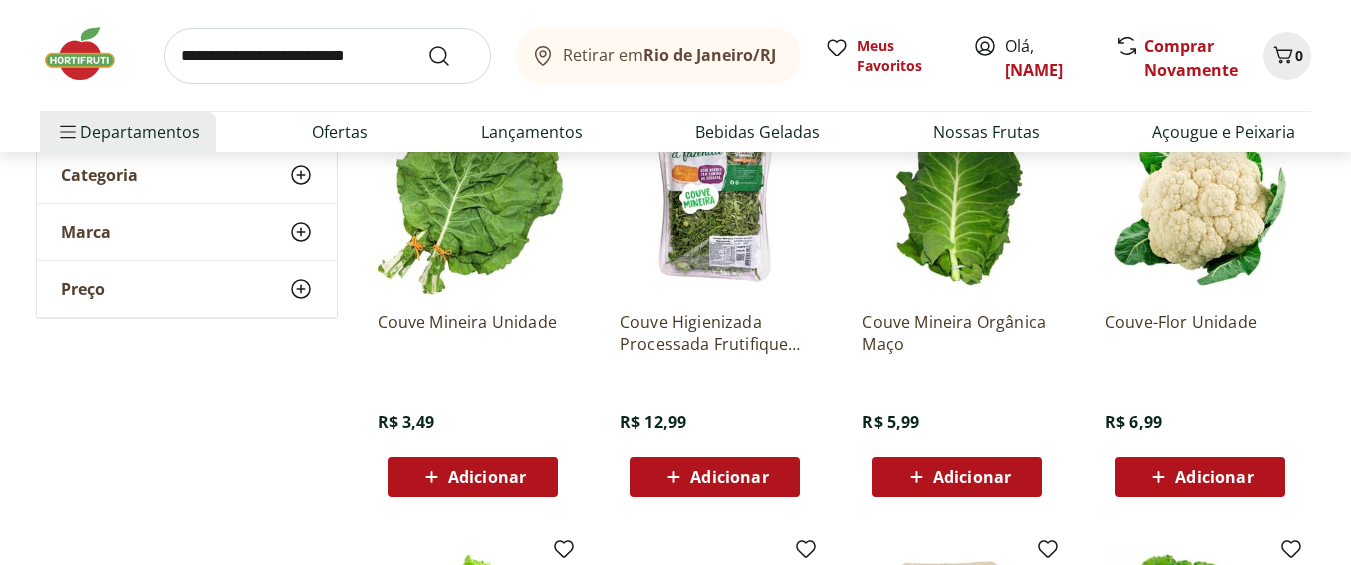 click 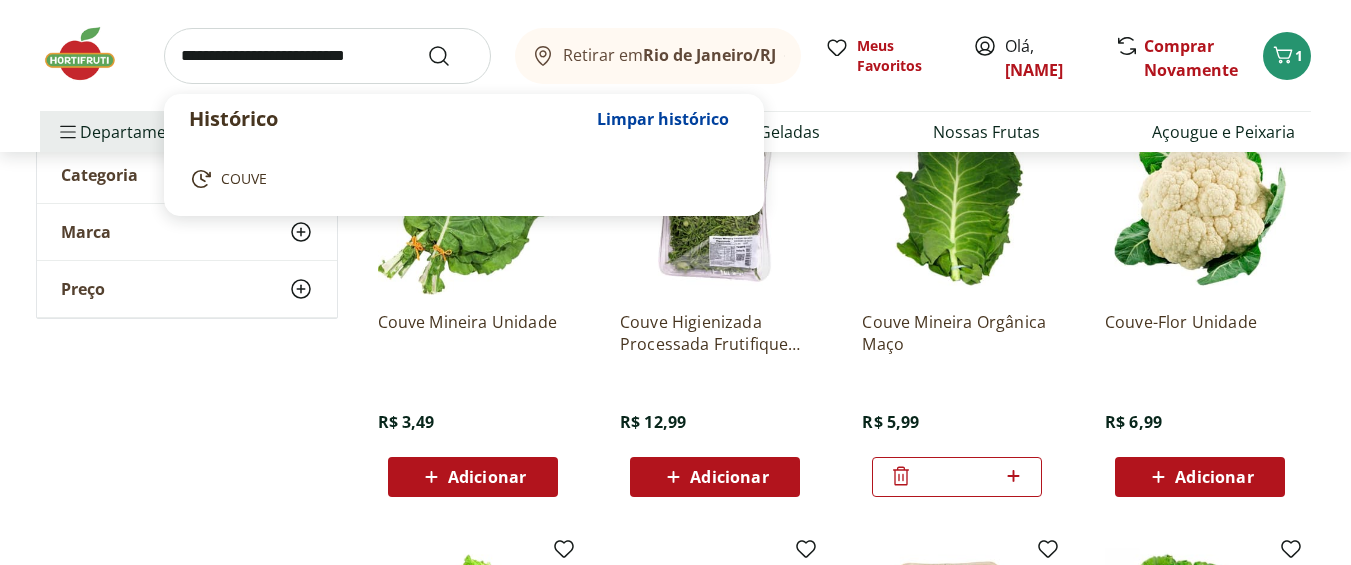 click at bounding box center (327, 56) 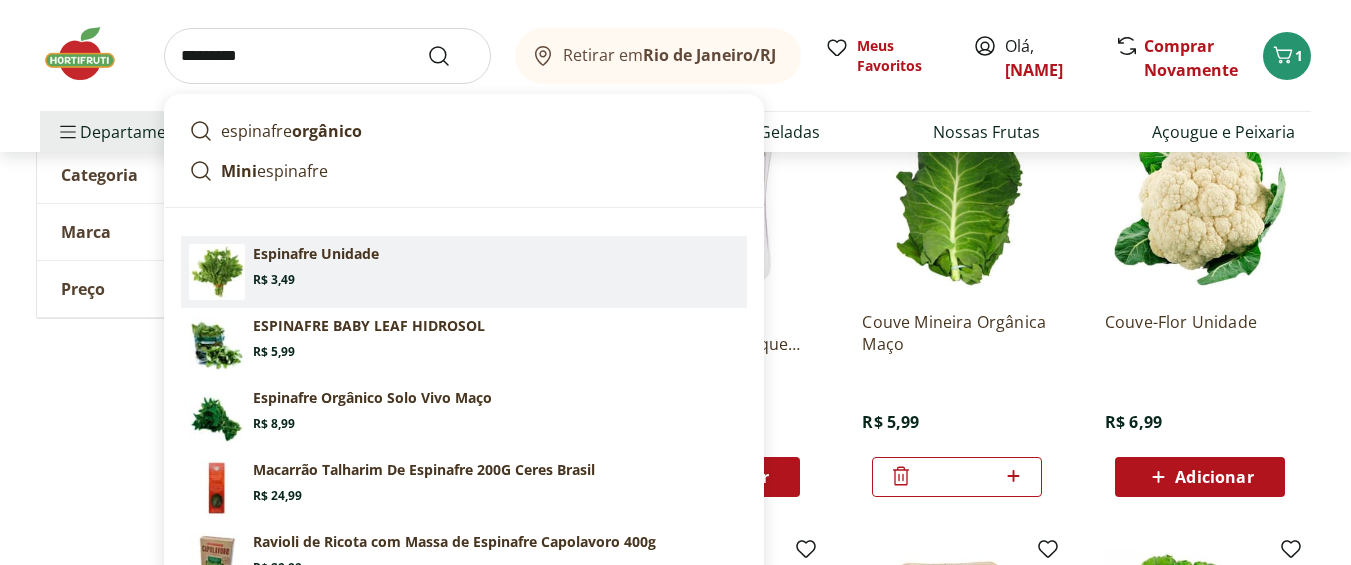 click on "Espinafre Unidade Price: R$ 3,49" at bounding box center (496, 266) 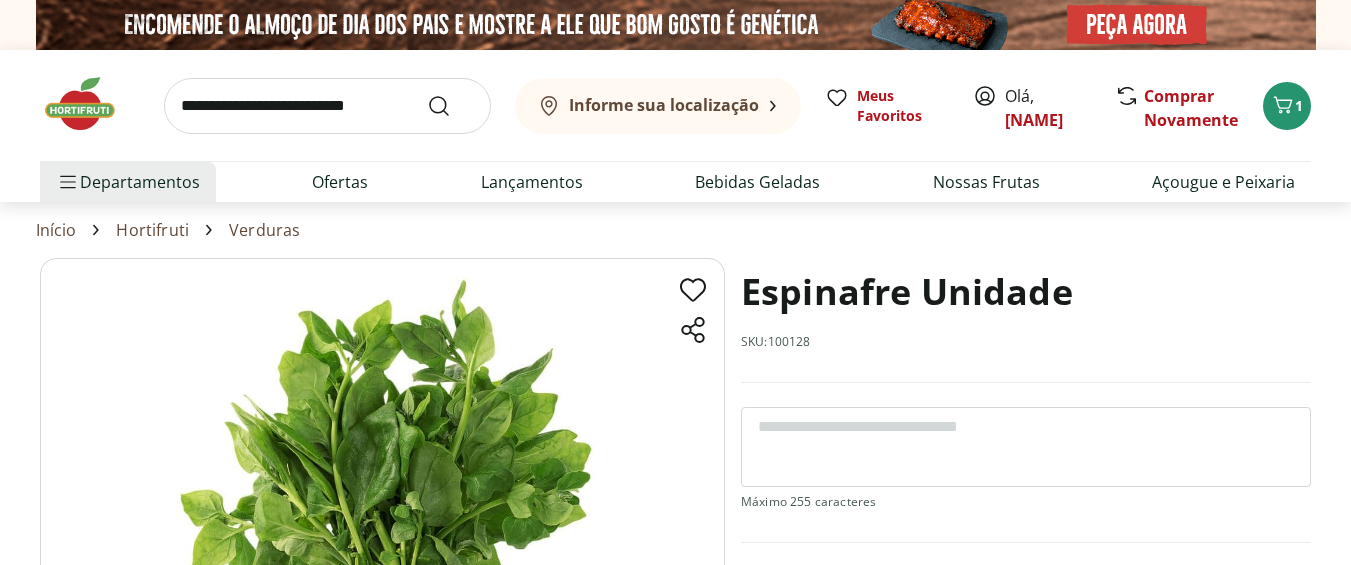 scroll, scrollTop: 0, scrollLeft: 0, axis: both 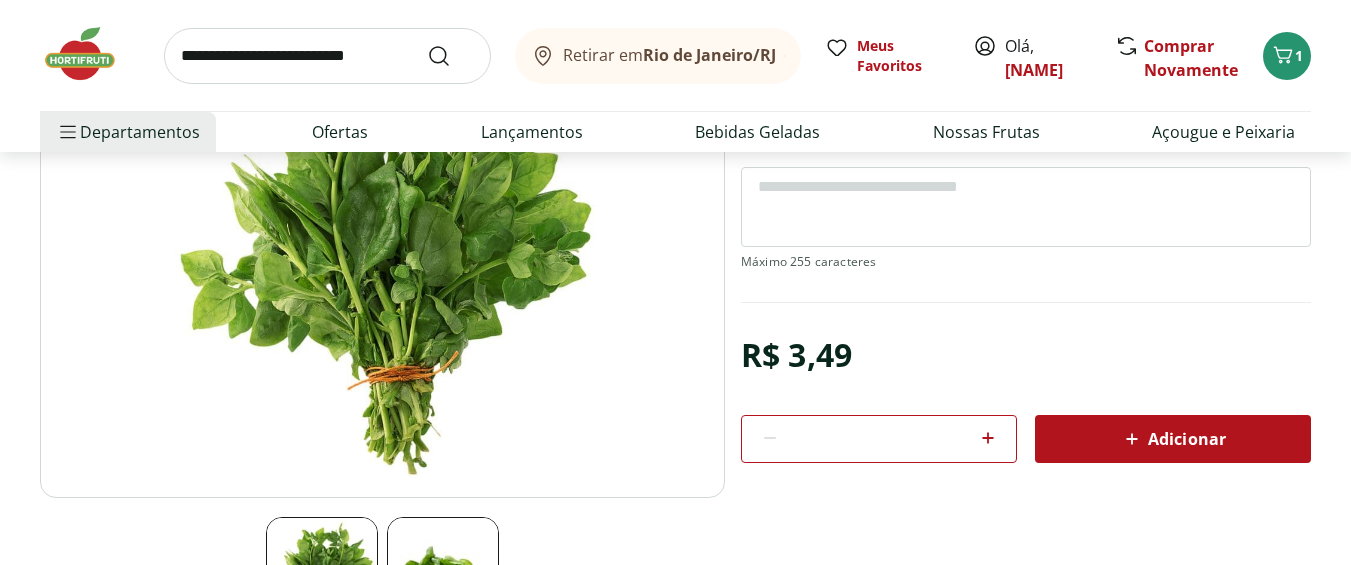 click on "Adicionar" at bounding box center (1173, 439) 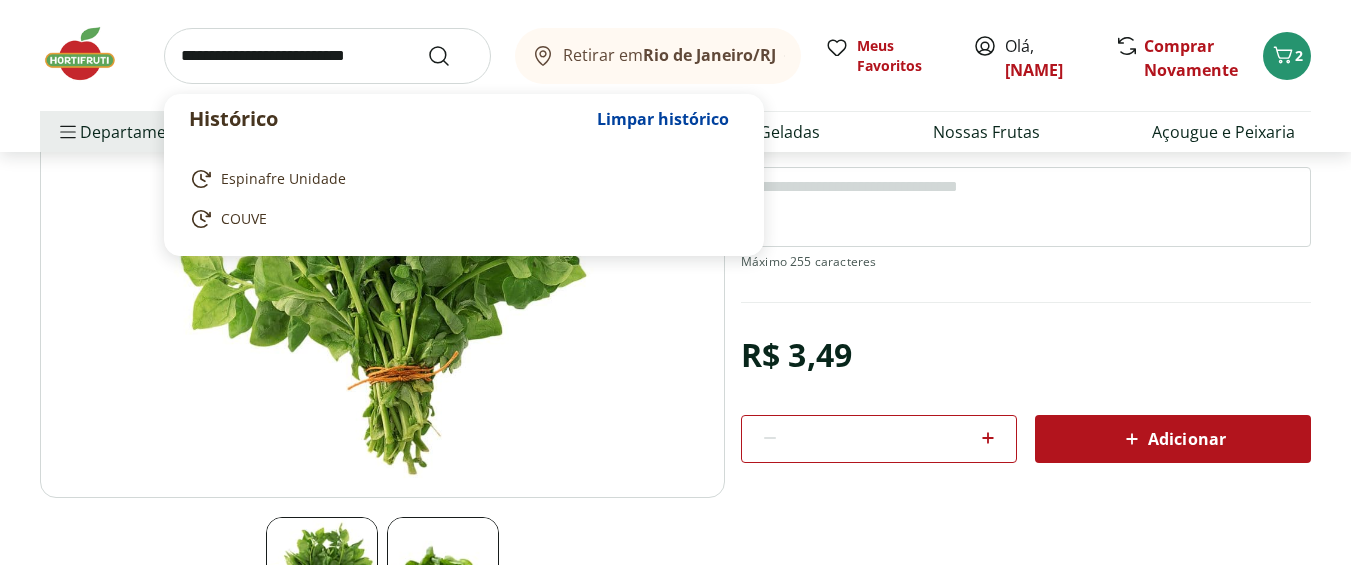 click at bounding box center [327, 56] 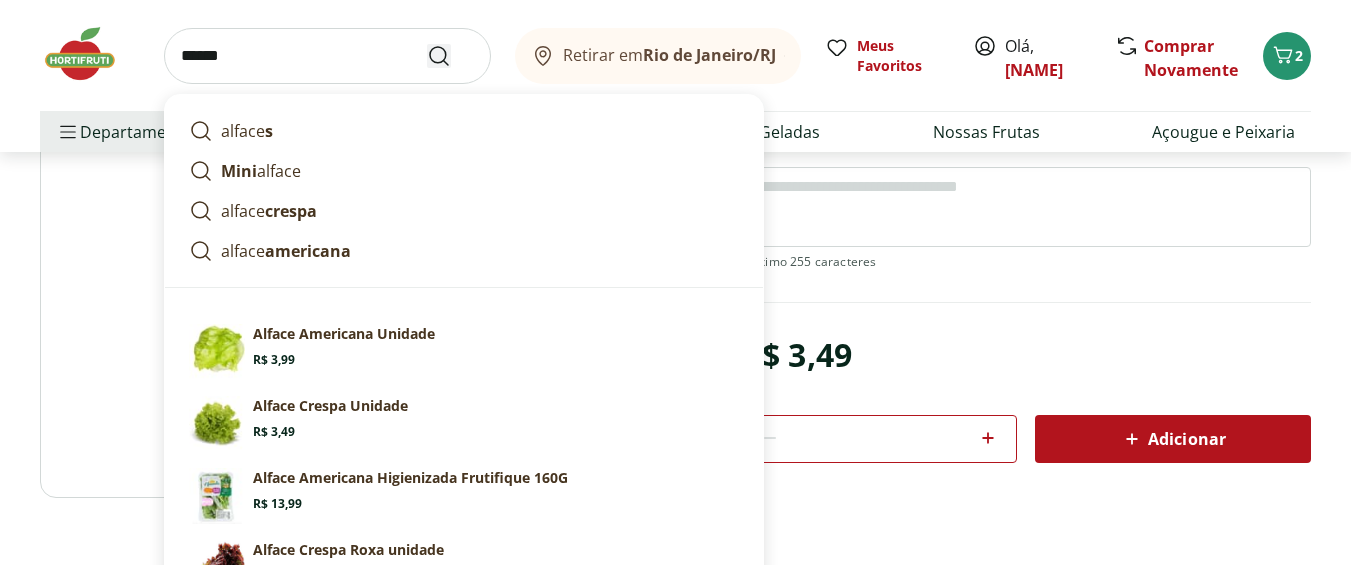 type on "******" 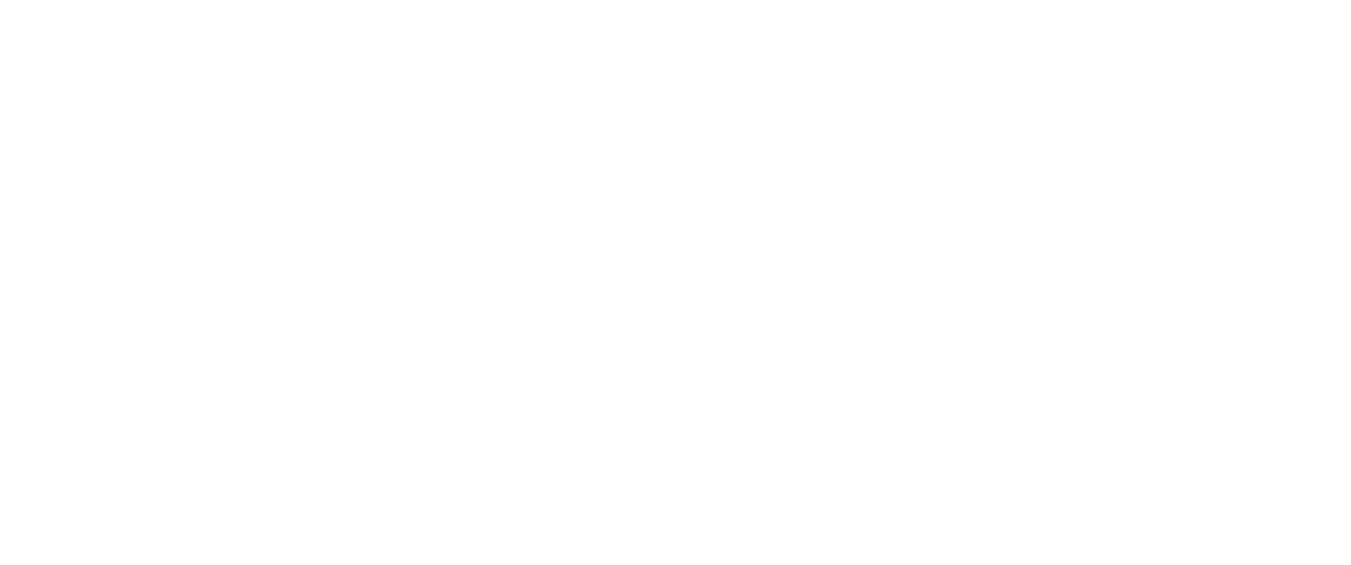 scroll, scrollTop: 0, scrollLeft: 0, axis: both 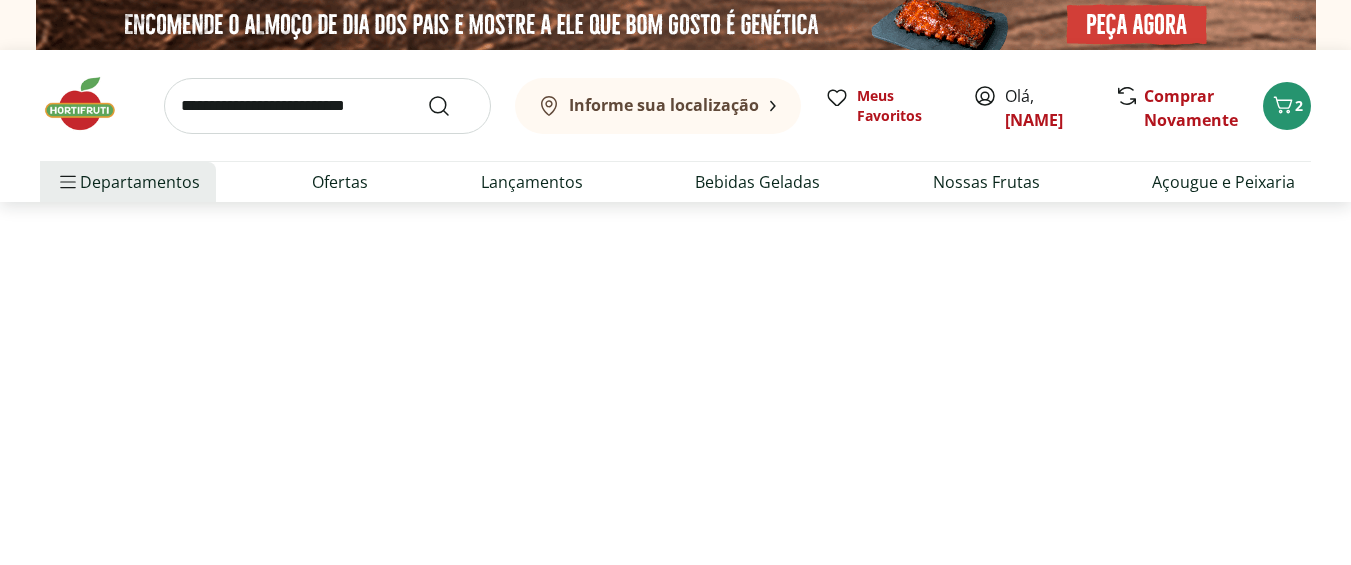 select on "**********" 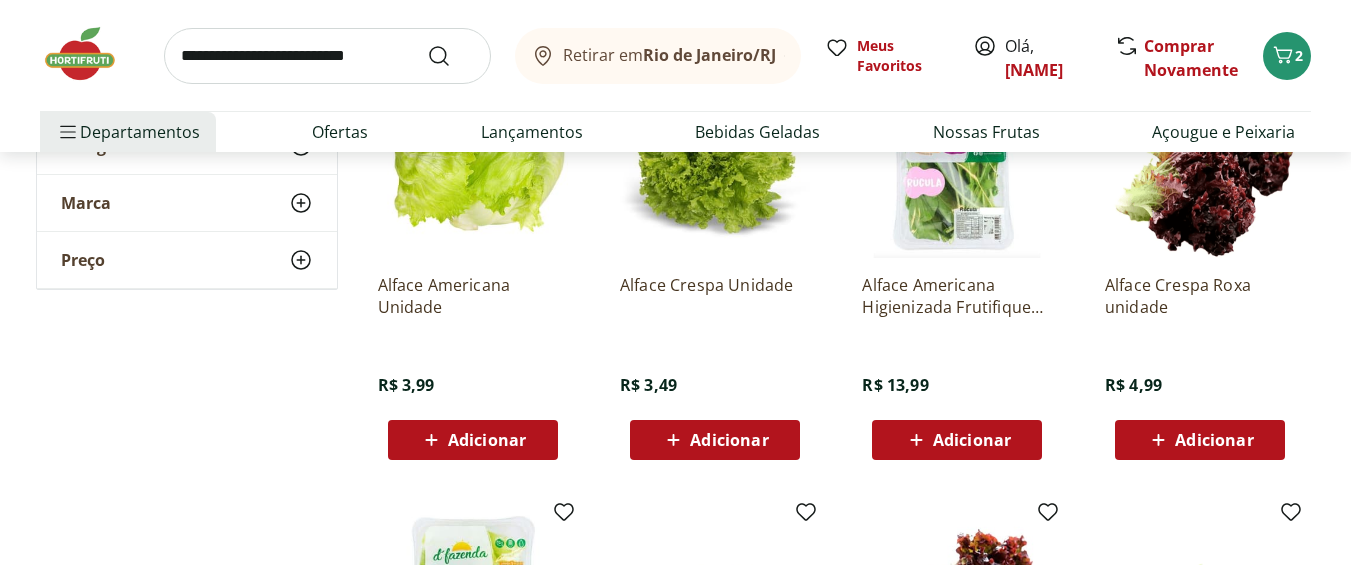 scroll, scrollTop: 360, scrollLeft: 0, axis: vertical 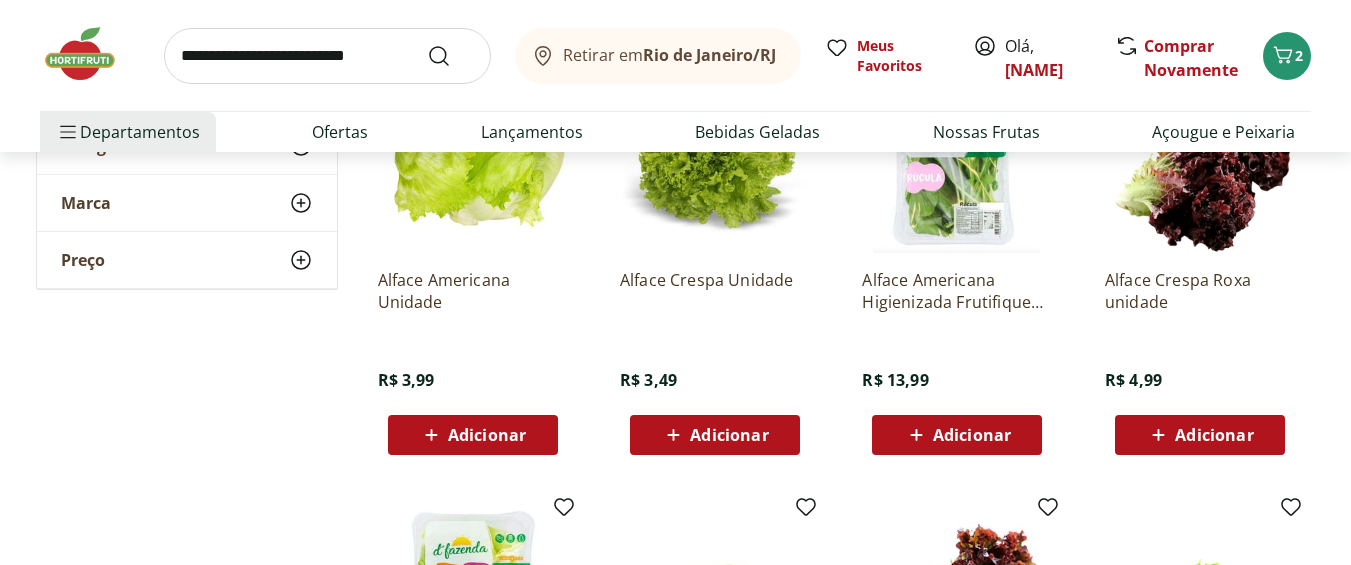 click on "Adicionar" at bounding box center (729, 435) 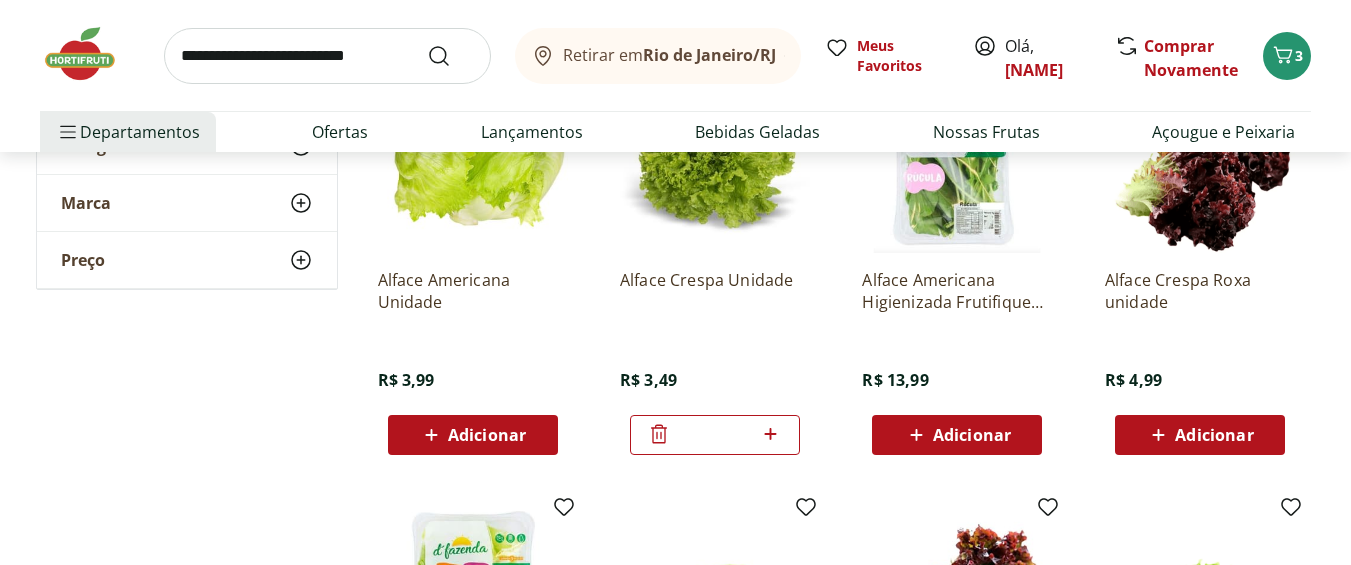 click at bounding box center (327, 56) 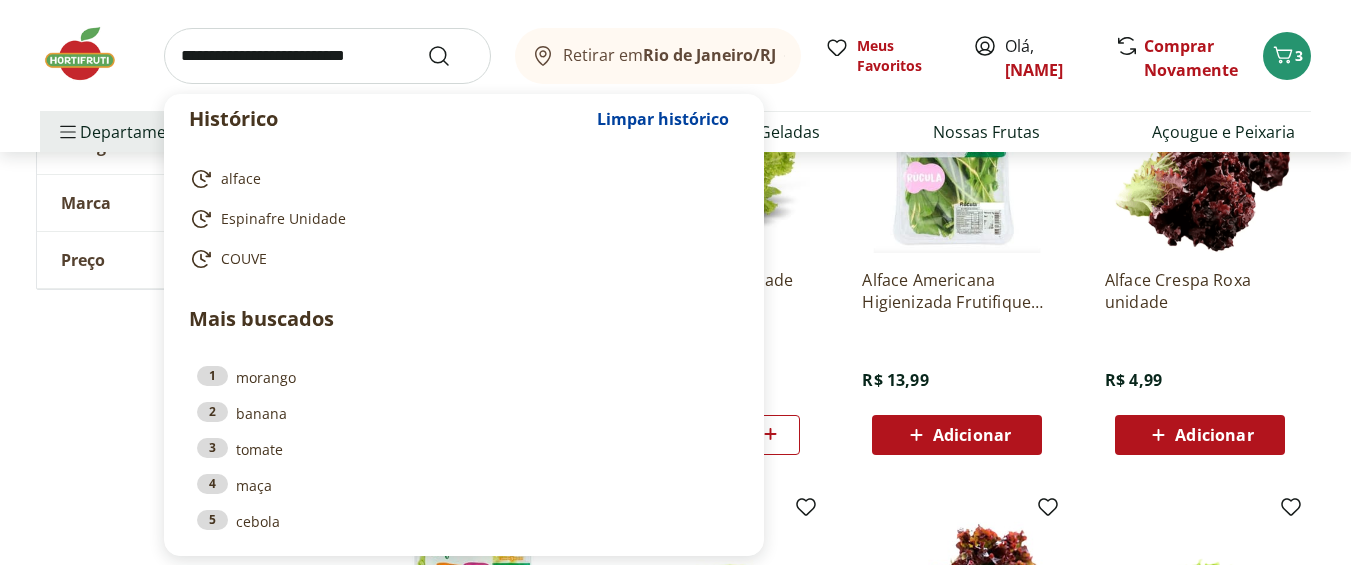 click at bounding box center [327, 56] 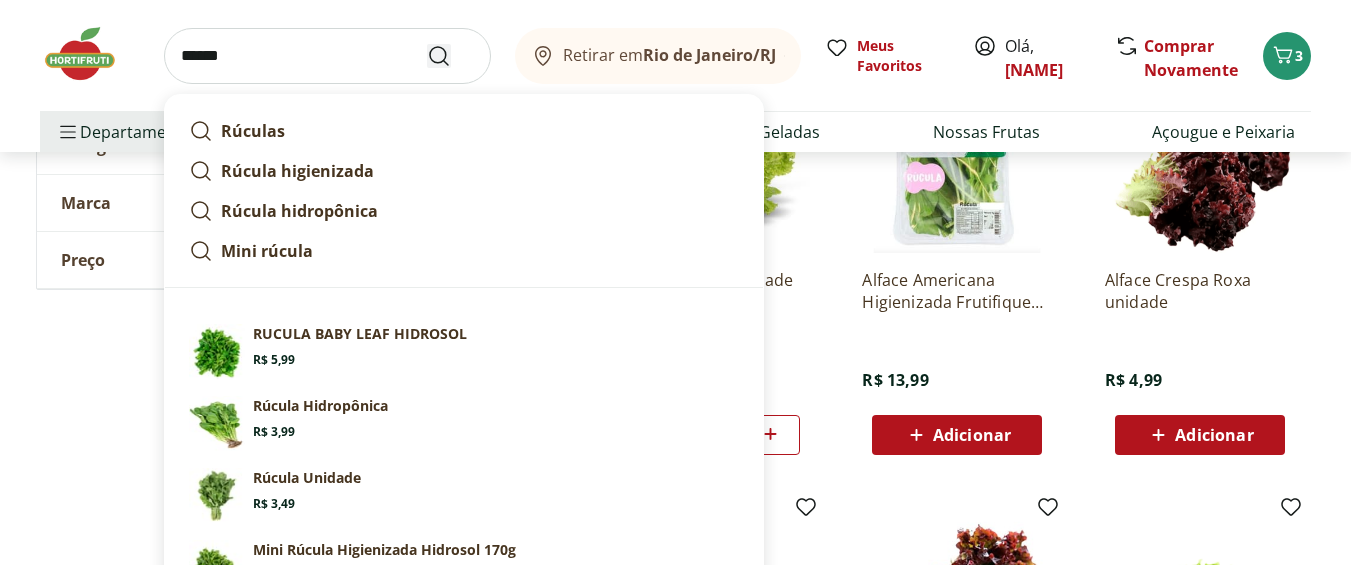 type on "******" 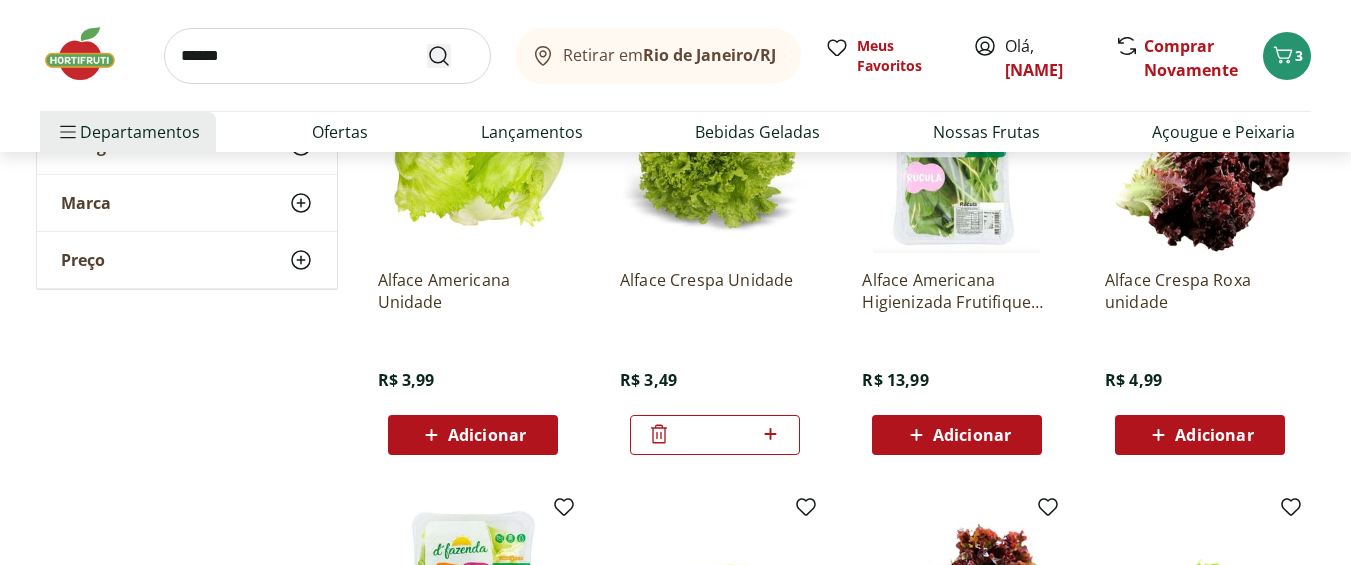 scroll, scrollTop: 0, scrollLeft: 0, axis: both 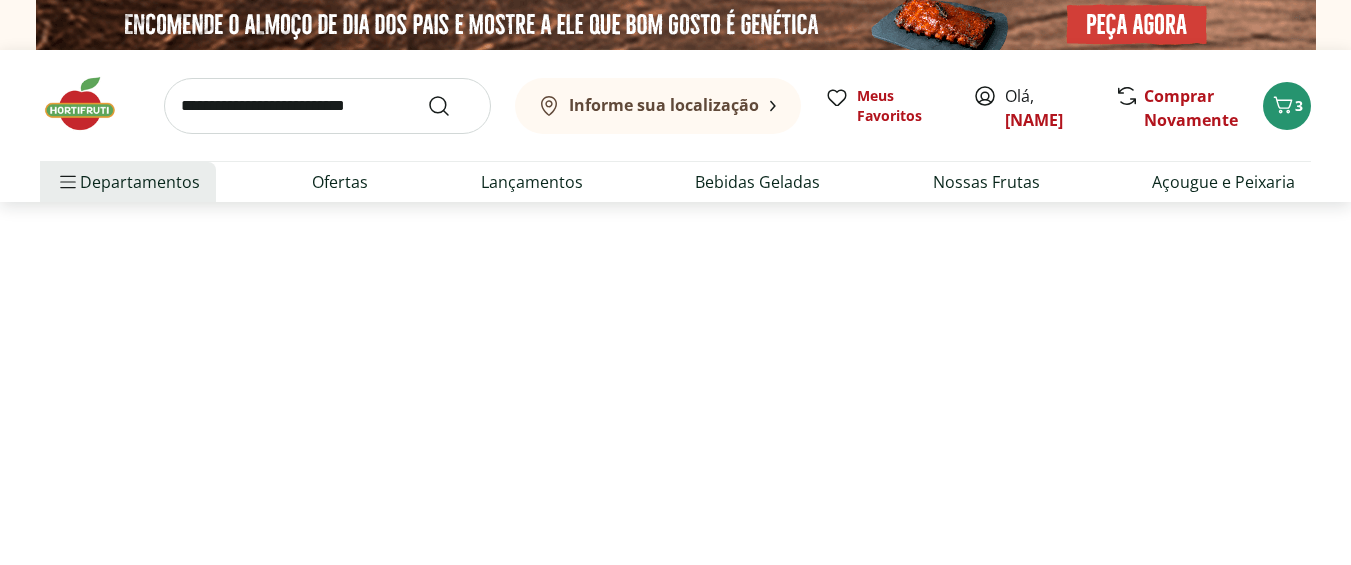 select on "**********" 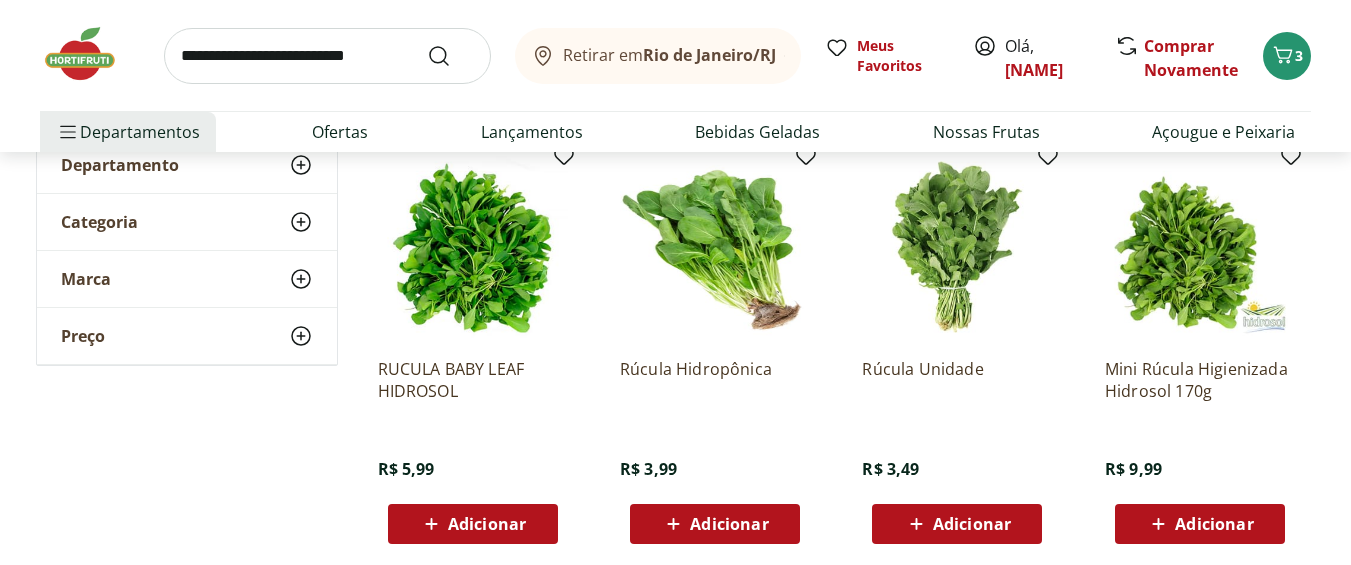 scroll, scrollTop: 280, scrollLeft: 0, axis: vertical 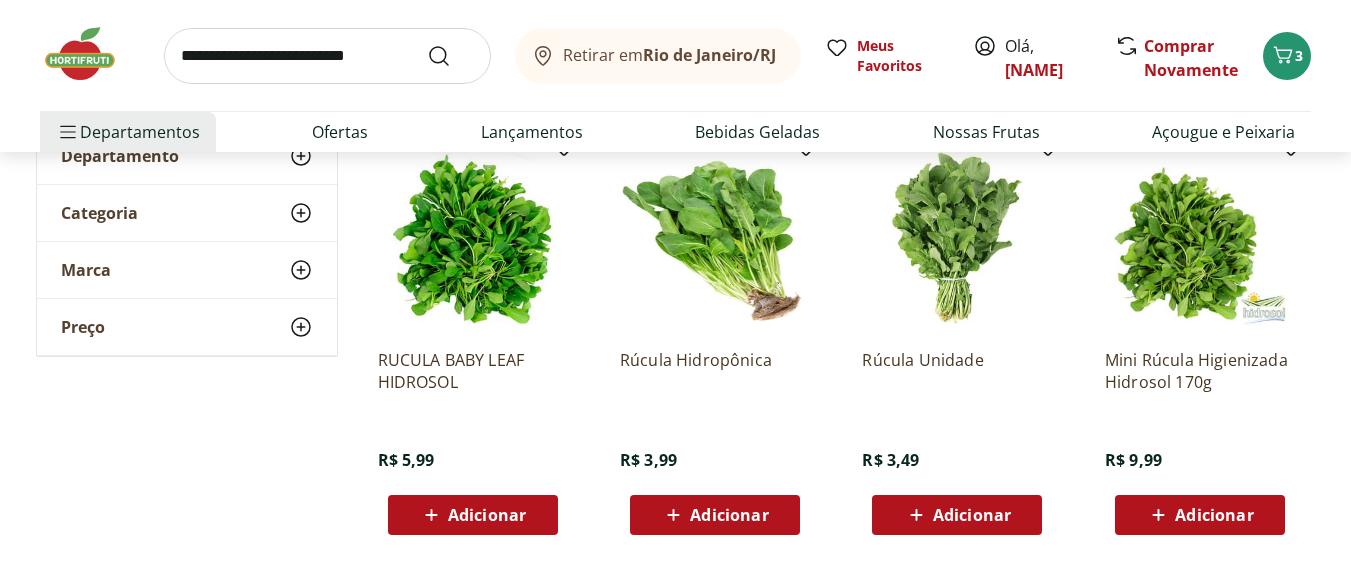 click on "Adicionar" at bounding box center (972, 515) 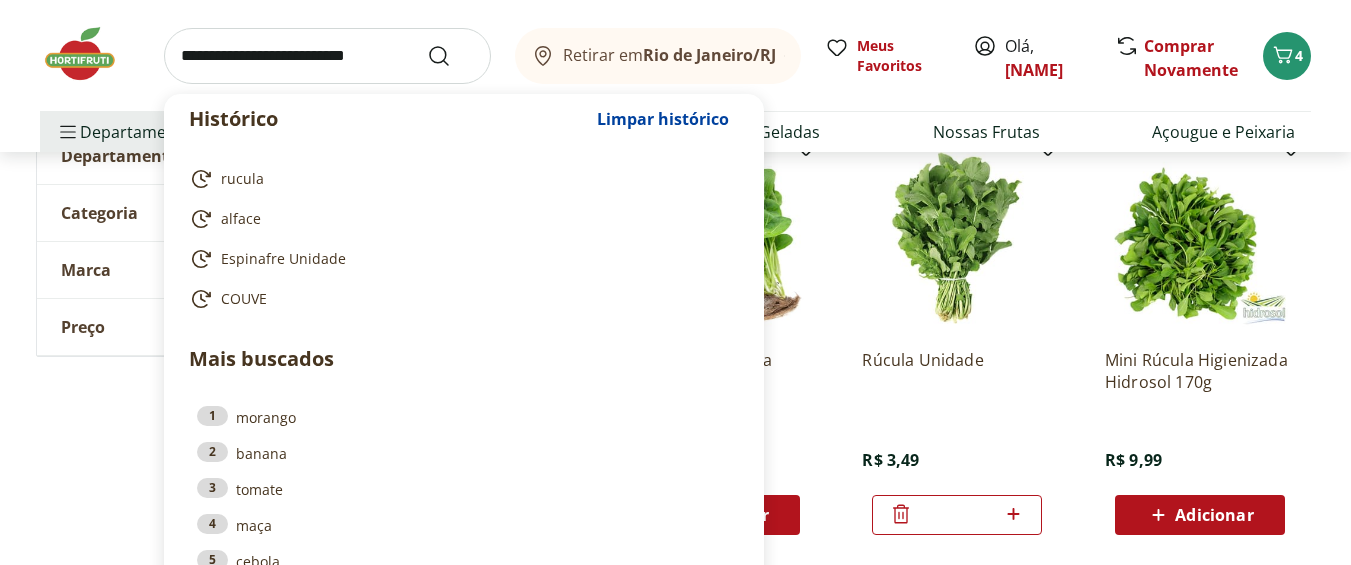 click at bounding box center (327, 56) 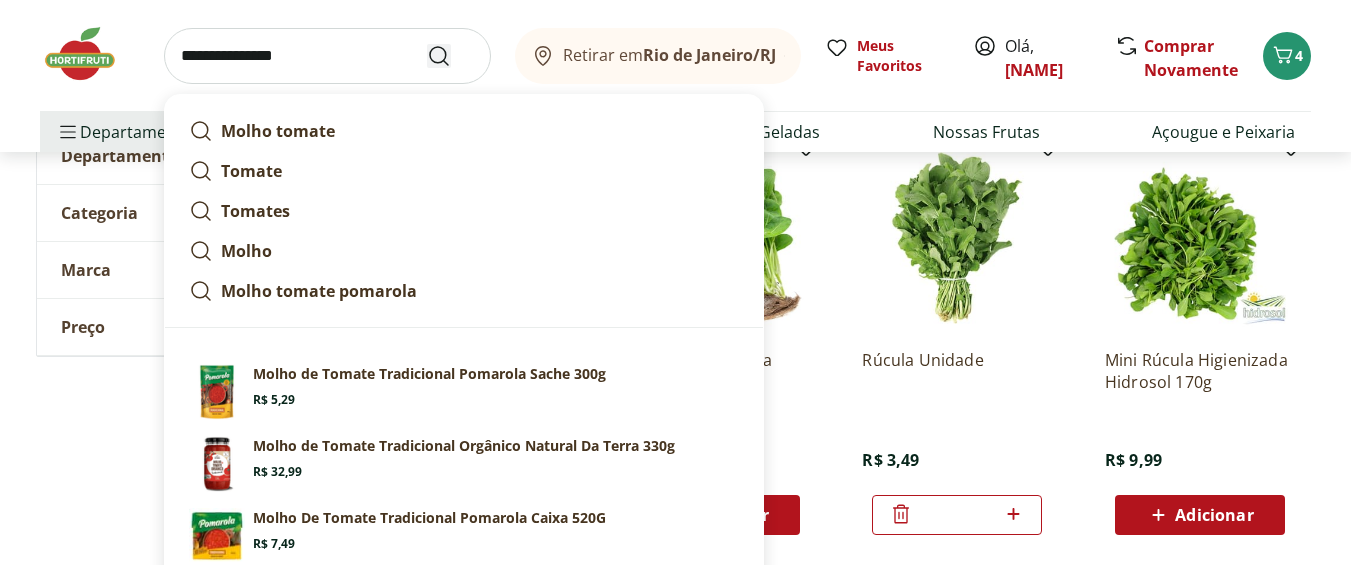 type on "**********" 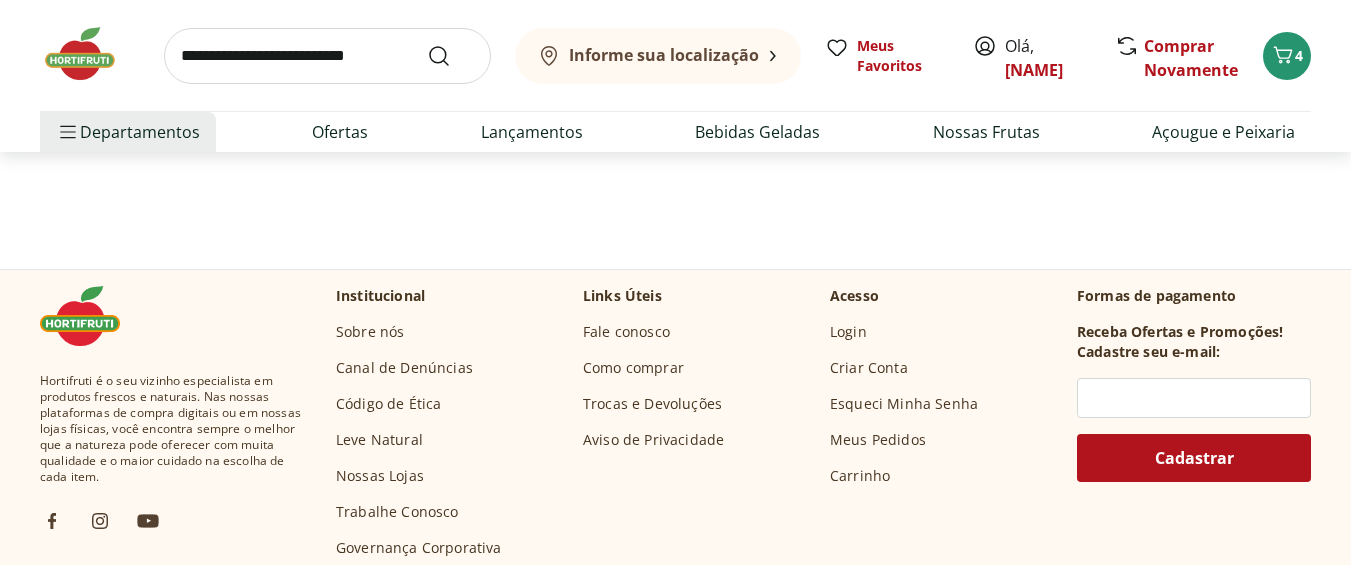 scroll, scrollTop: 0, scrollLeft: 0, axis: both 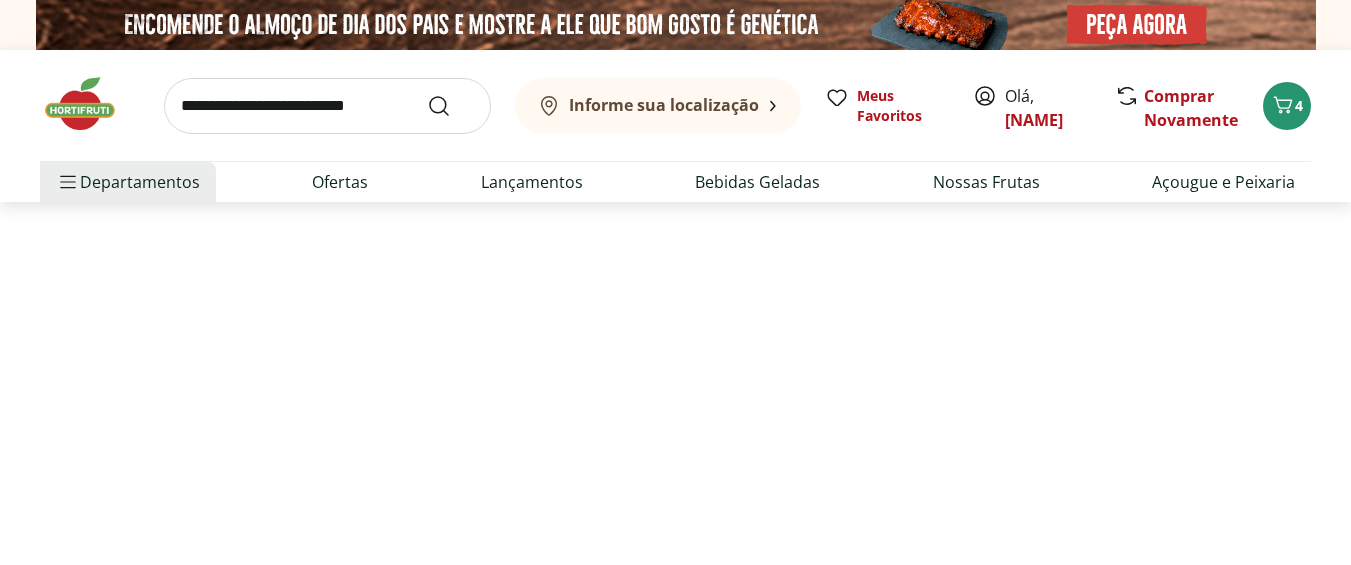 select on "**********" 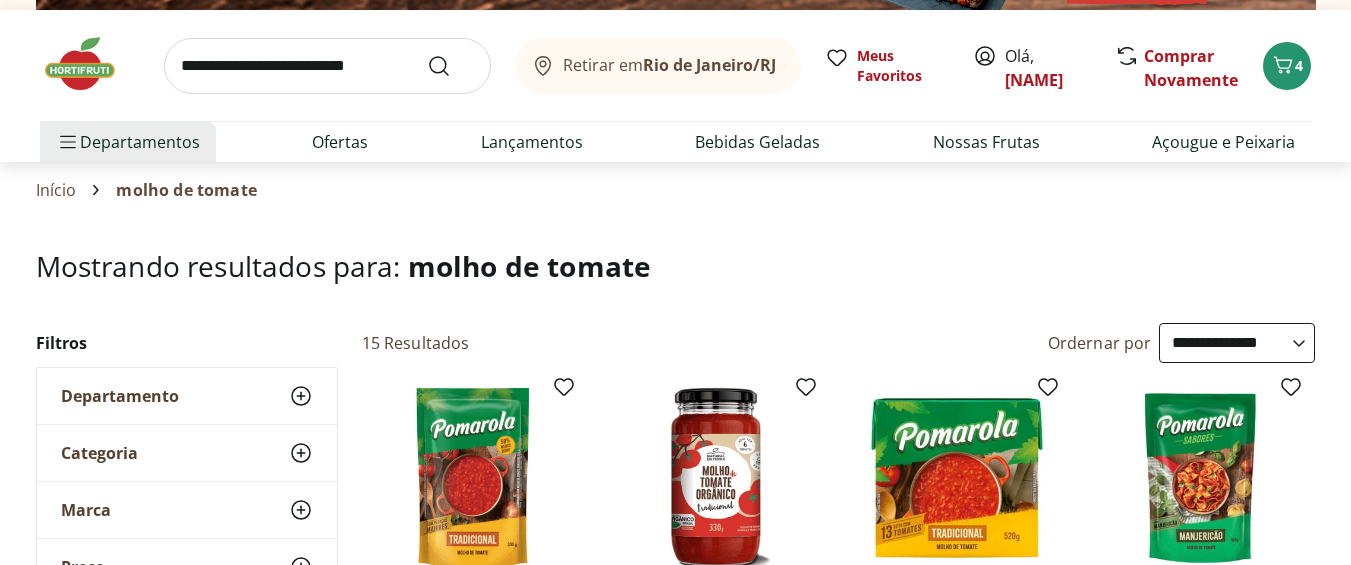 scroll, scrollTop: 80, scrollLeft: 0, axis: vertical 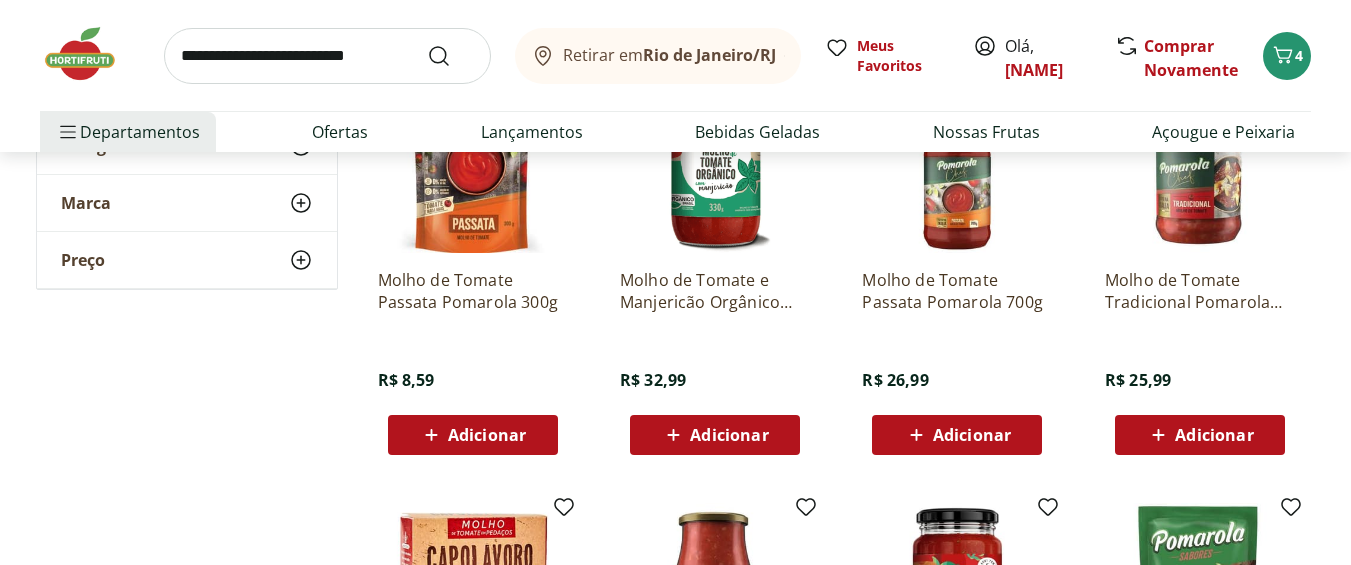 click on "Adicionar" at bounding box center [972, 435] 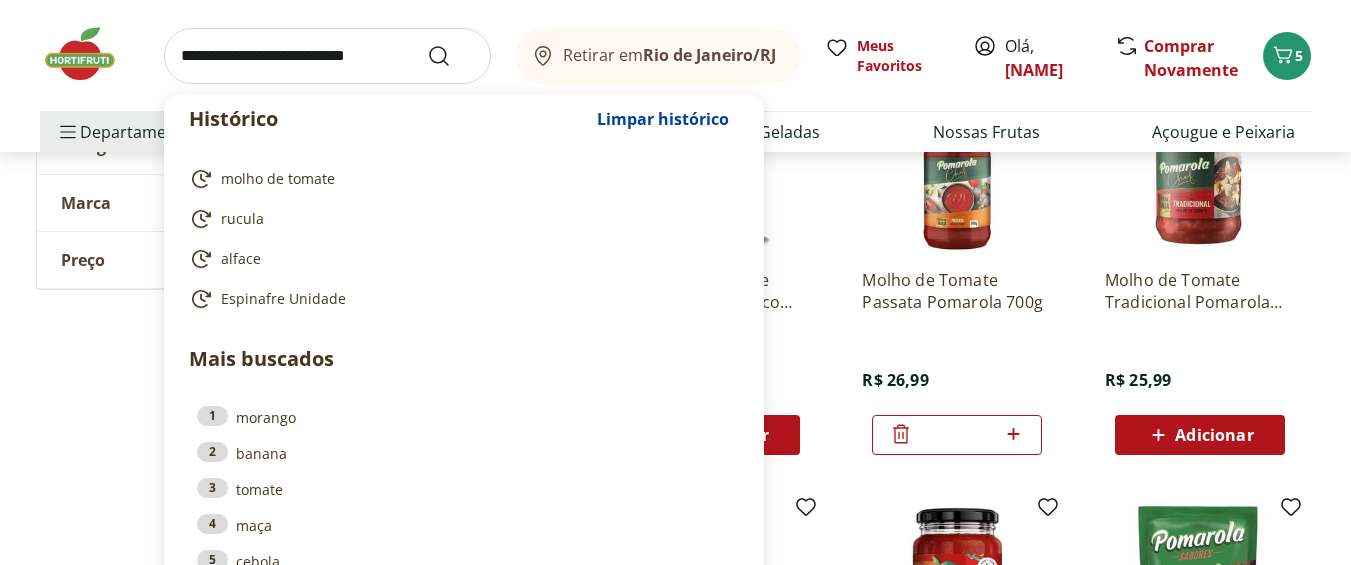 click at bounding box center (327, 56) 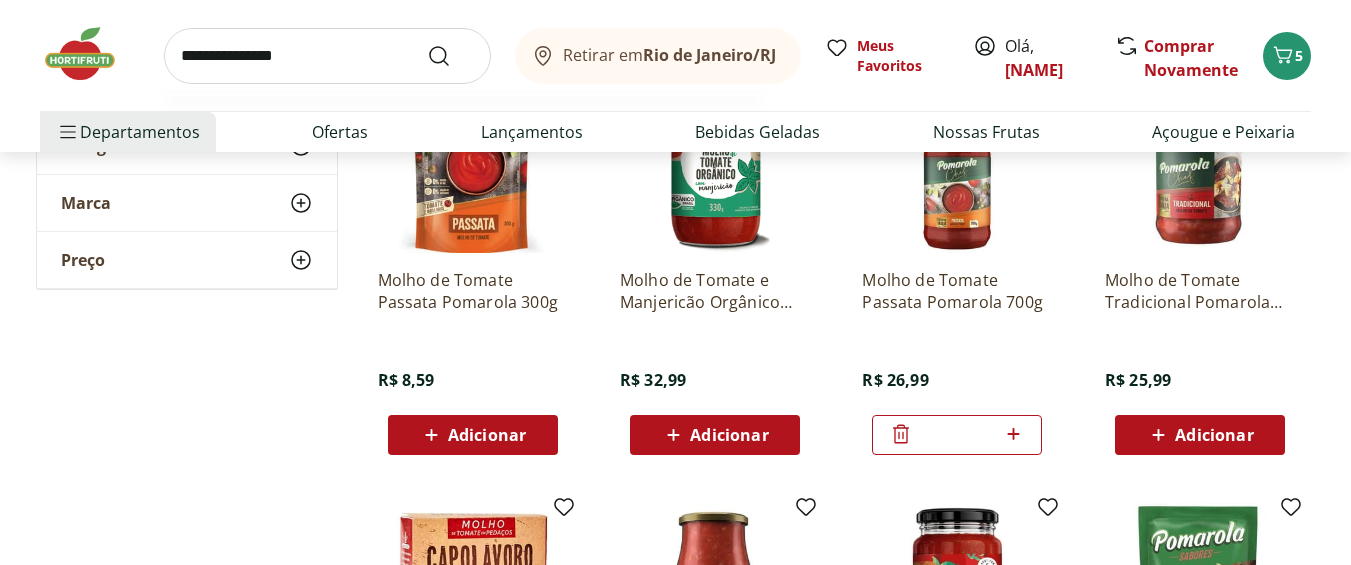 type on "**********" 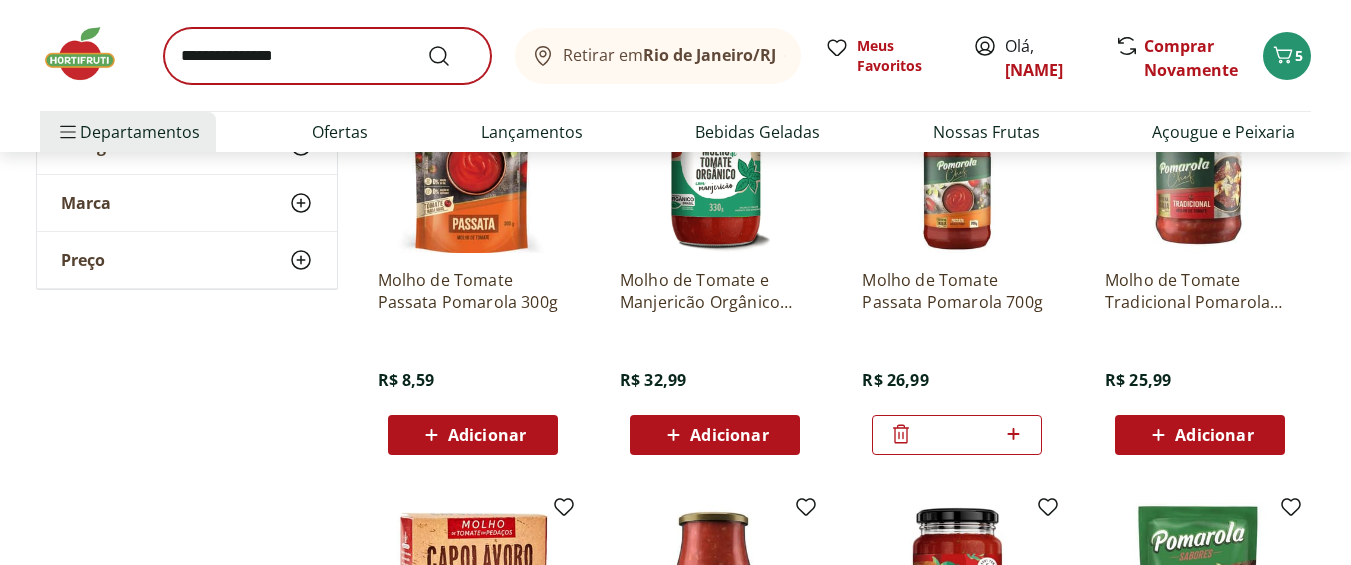 scroll, scrollTop: 0, scrollLeft: 0, axis: both 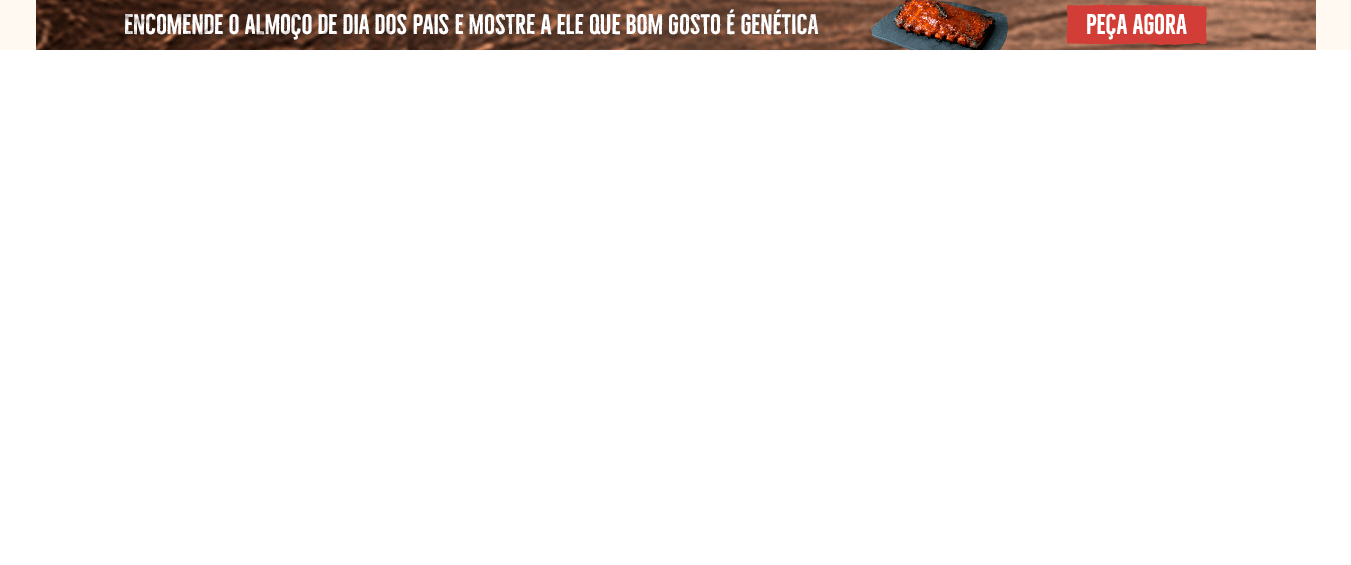 select on "**********" 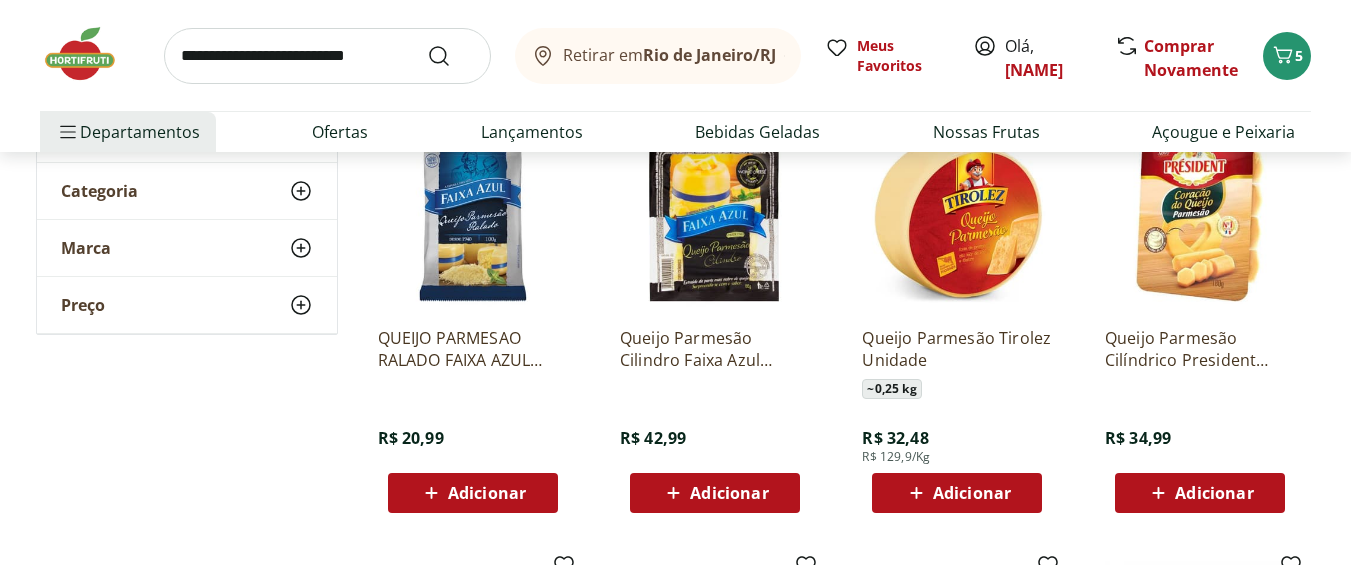scroll, scrollTop: 320, scrollLeft: 0, axis: vertical 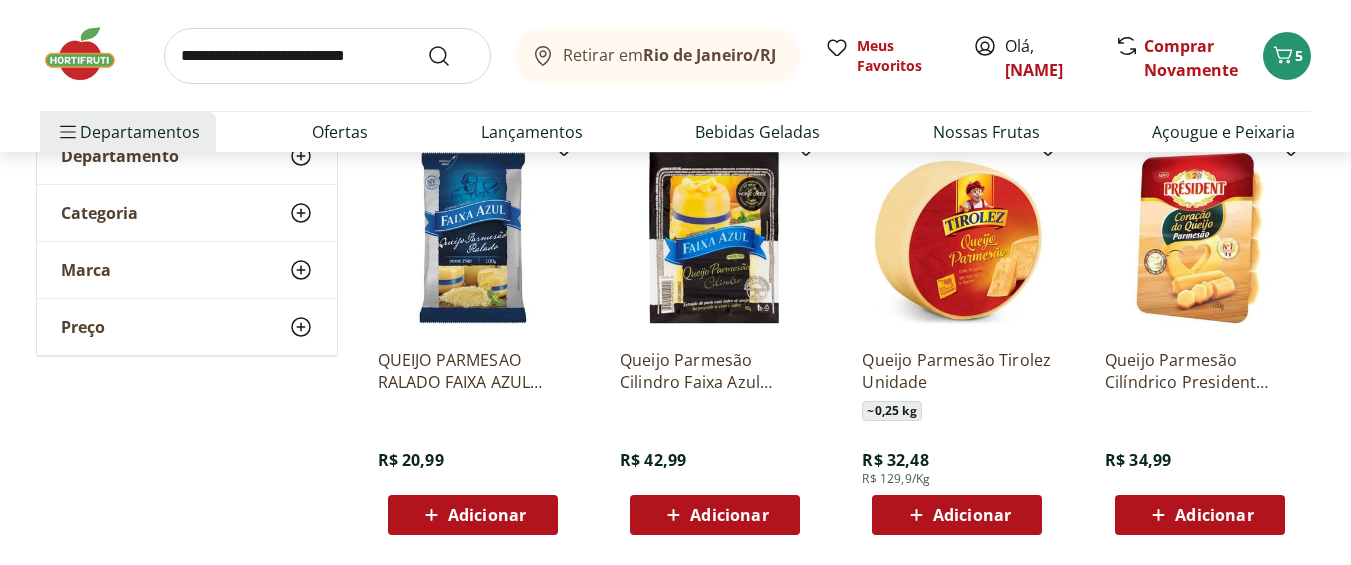 click on "Adicionar" at bounding box center (487, 515) 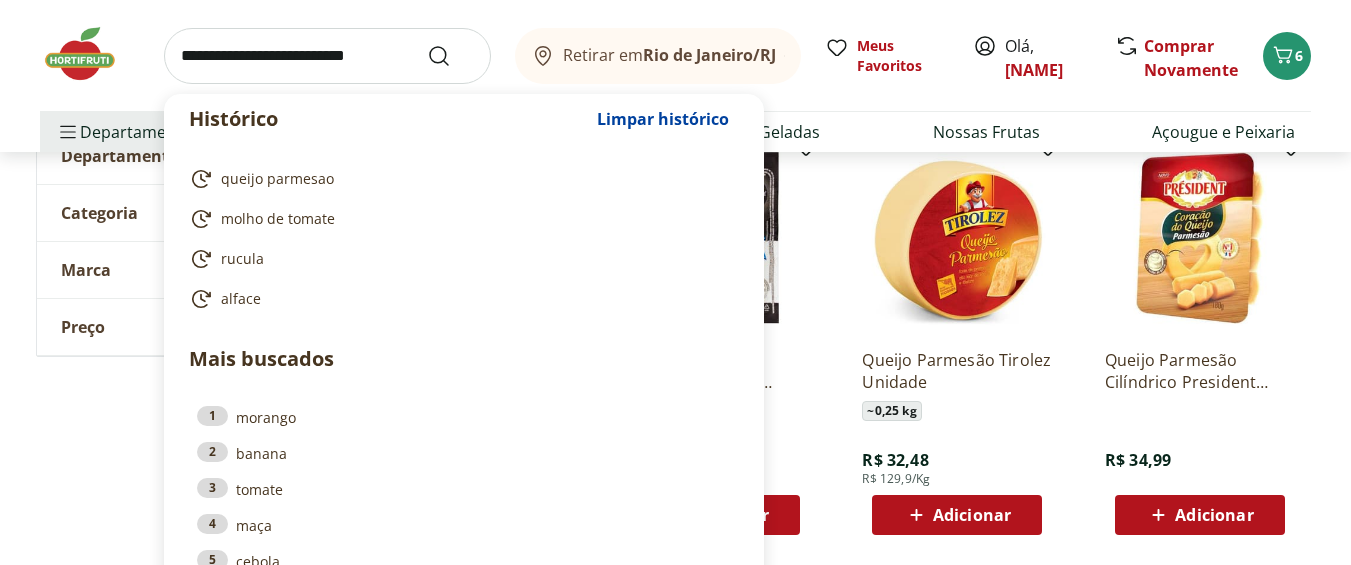 click at bounding box center [327, 56] 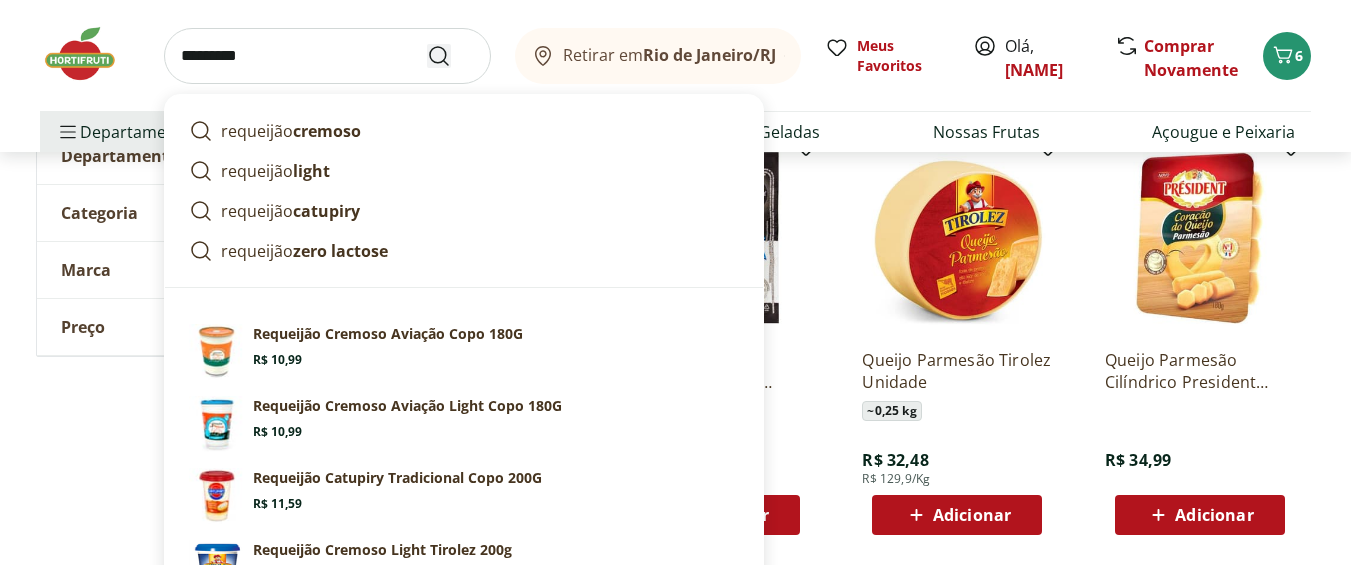 type on "*********" 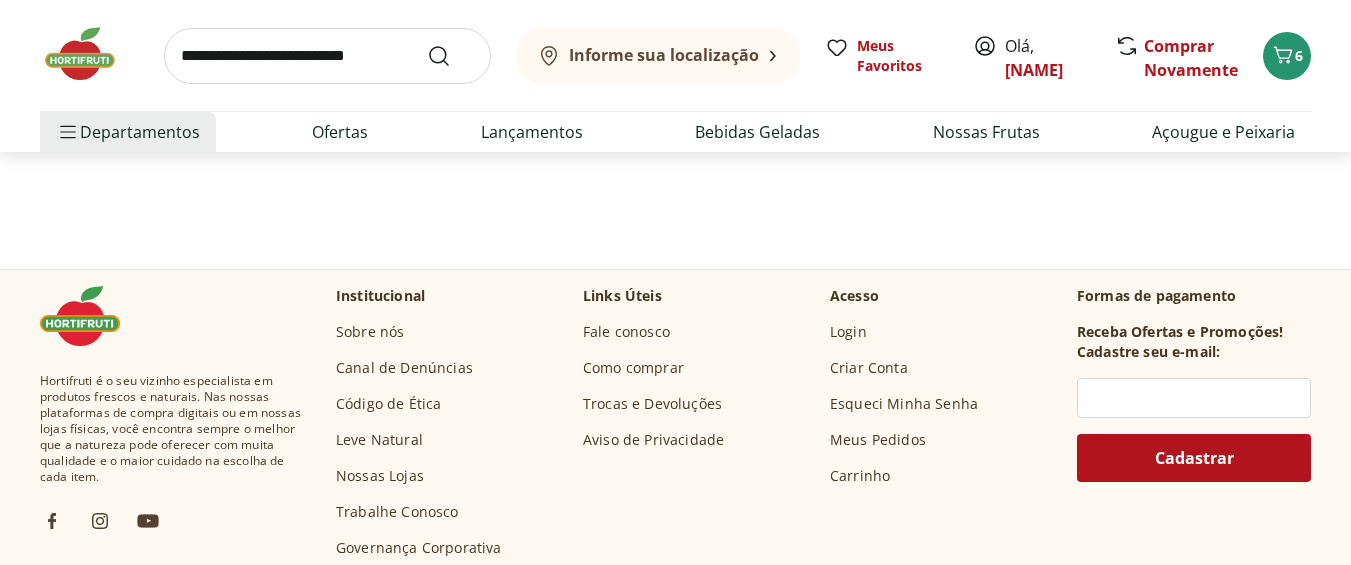 scroll, scrollTop: 0, scrollLeft: 0, axis: both 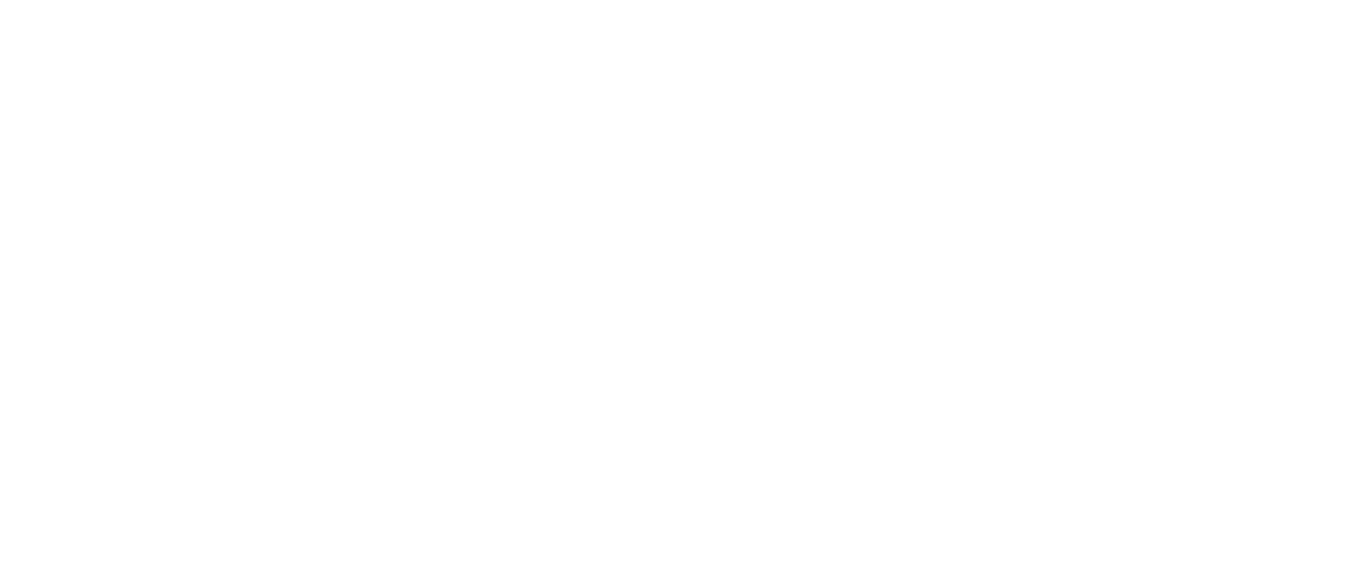 select on "**********" 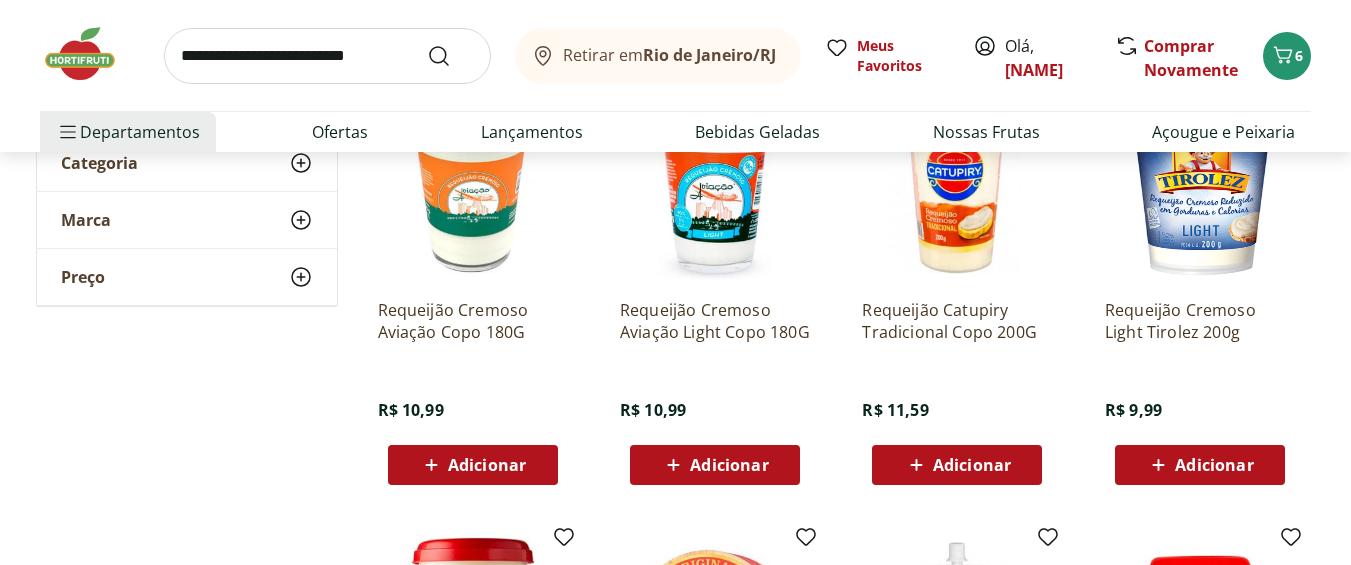 scroll, scrollTop: 360, scrollLeft: 0, axis: vertical 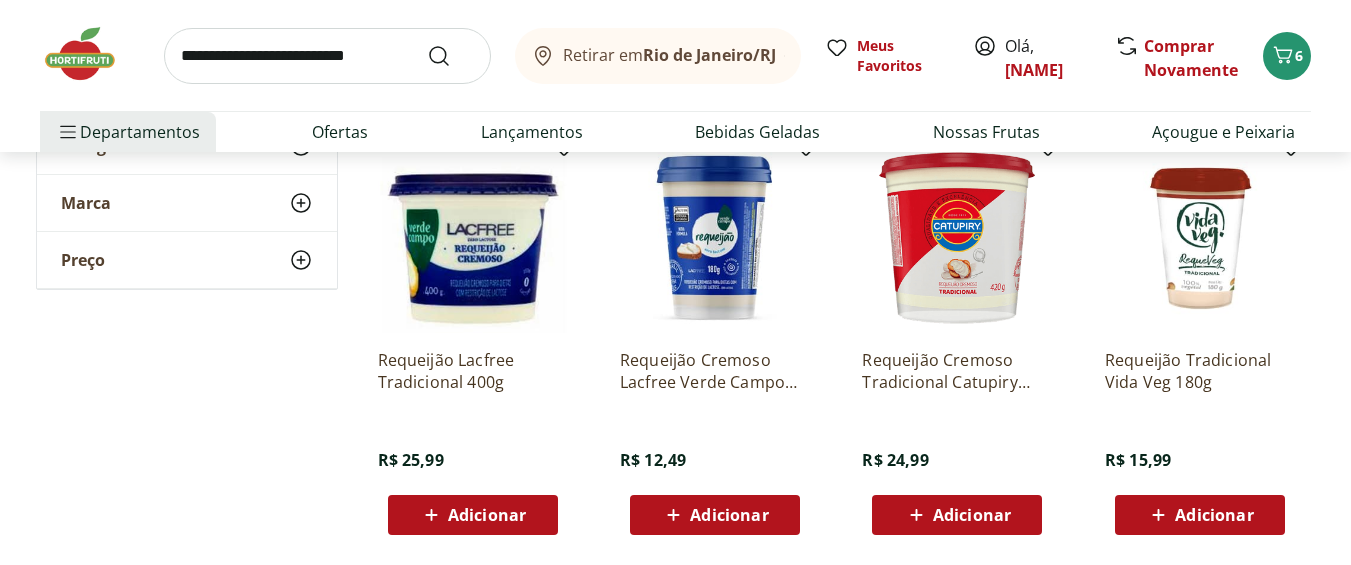 click on "Adicionar" at bounding box center [472, 515] 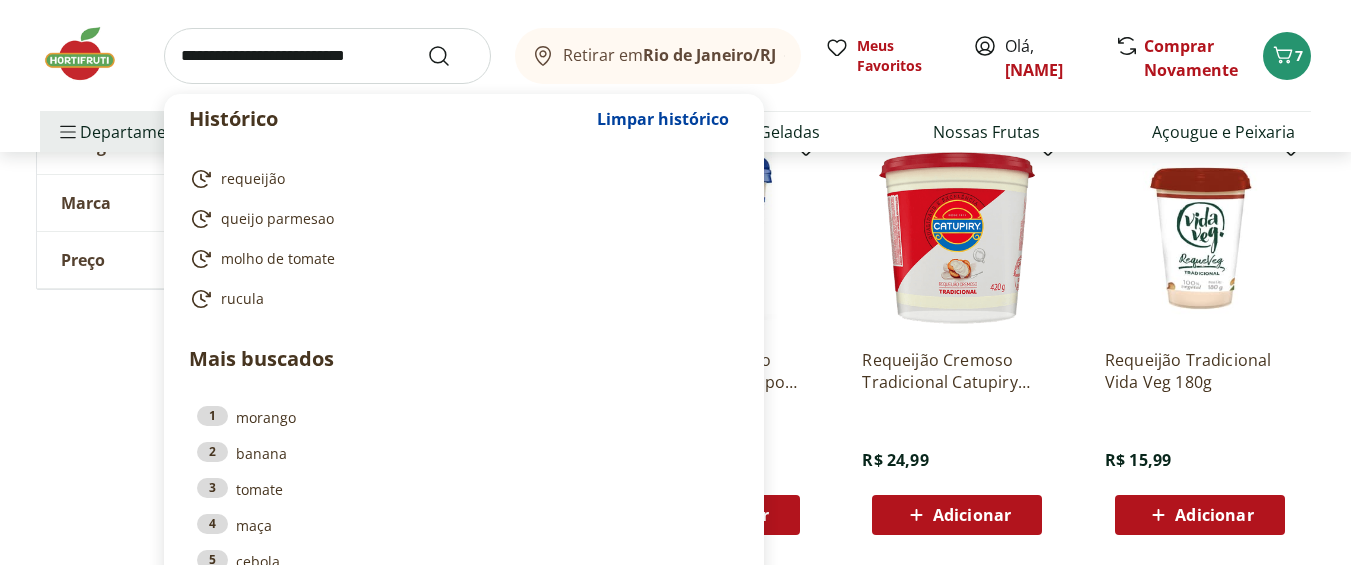 click at bounding box center (327, 56) 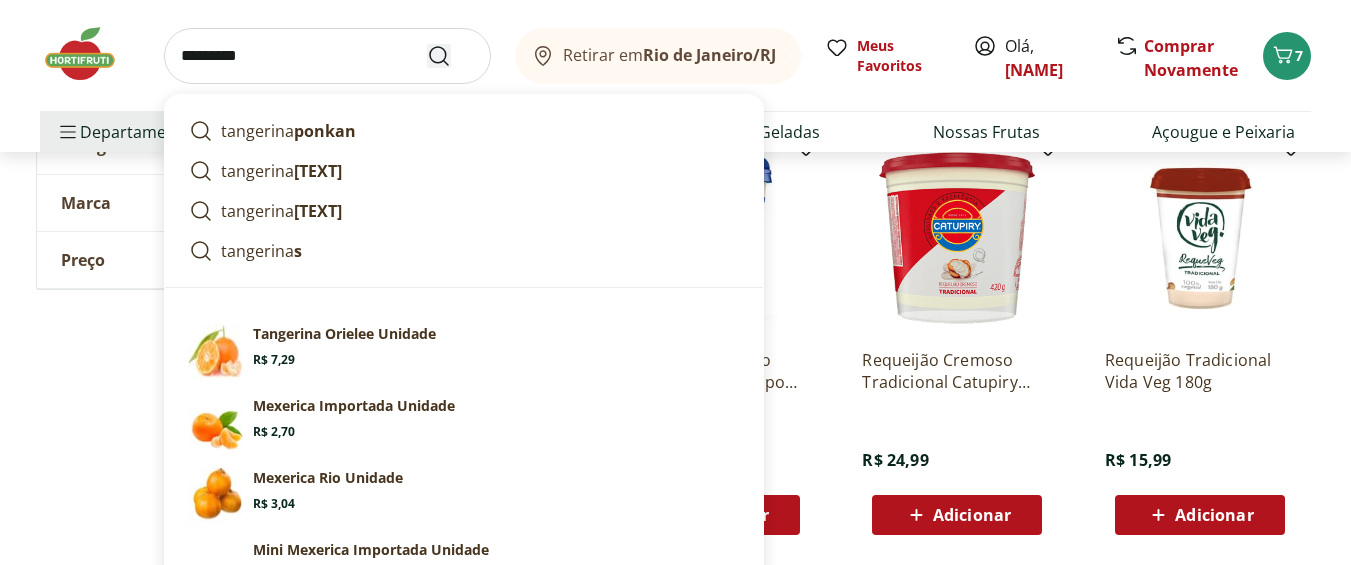 type on "*********" 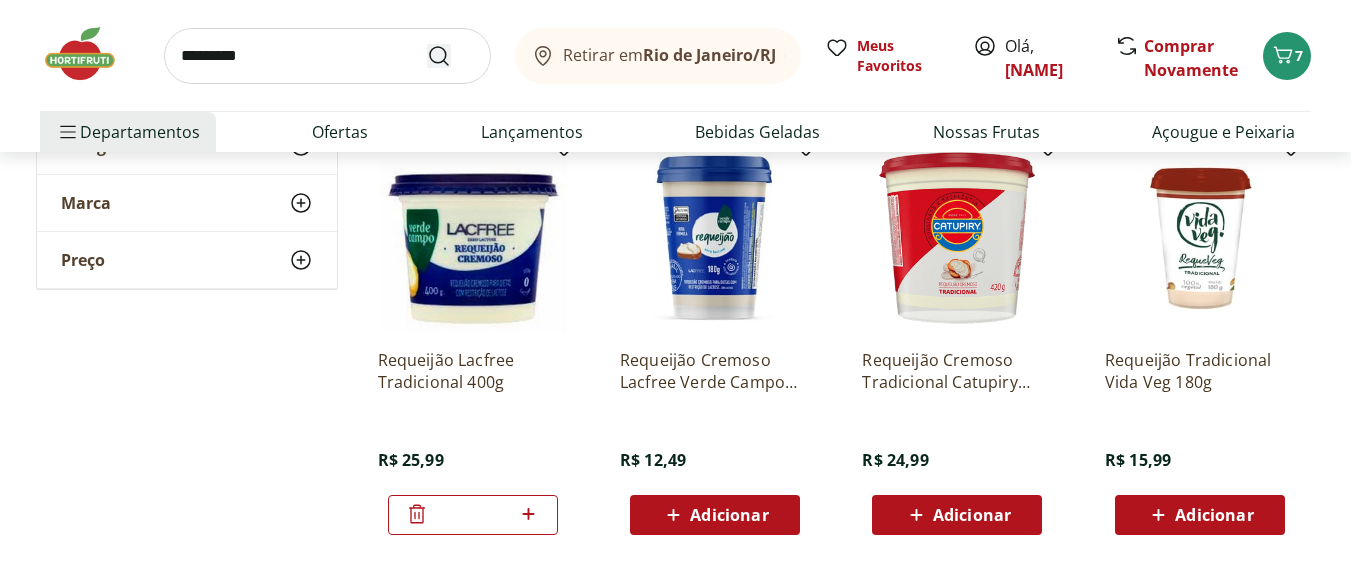 scroll, scrollTop: 0, scrollLeft: 0, axis: both 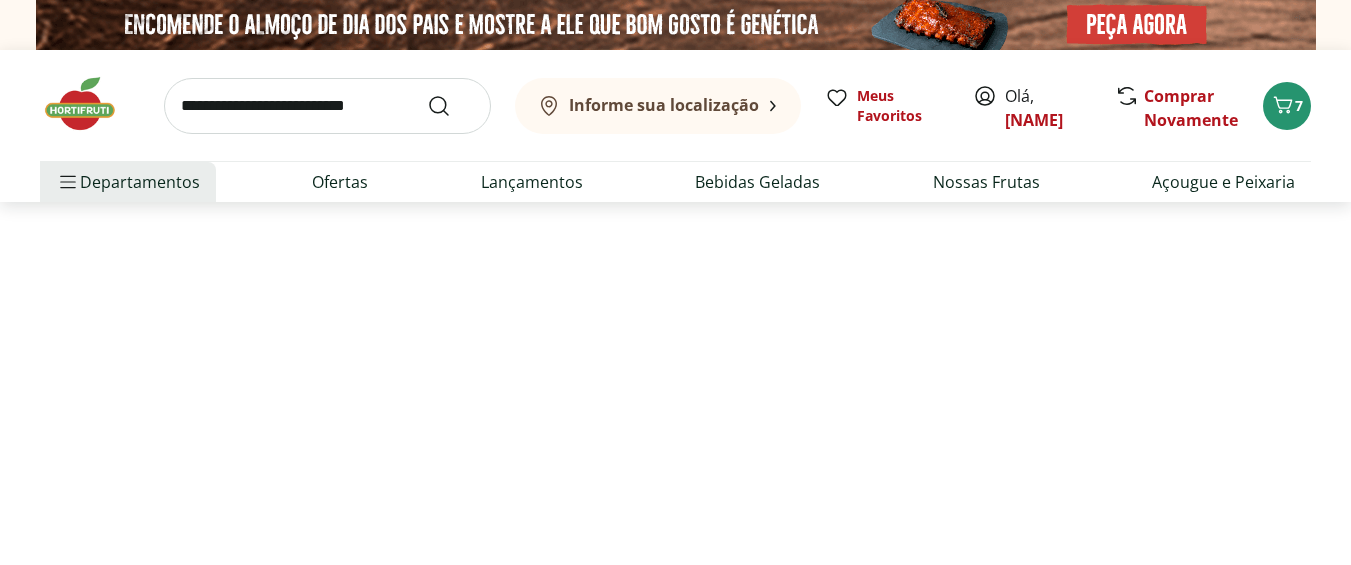 select on "**********" 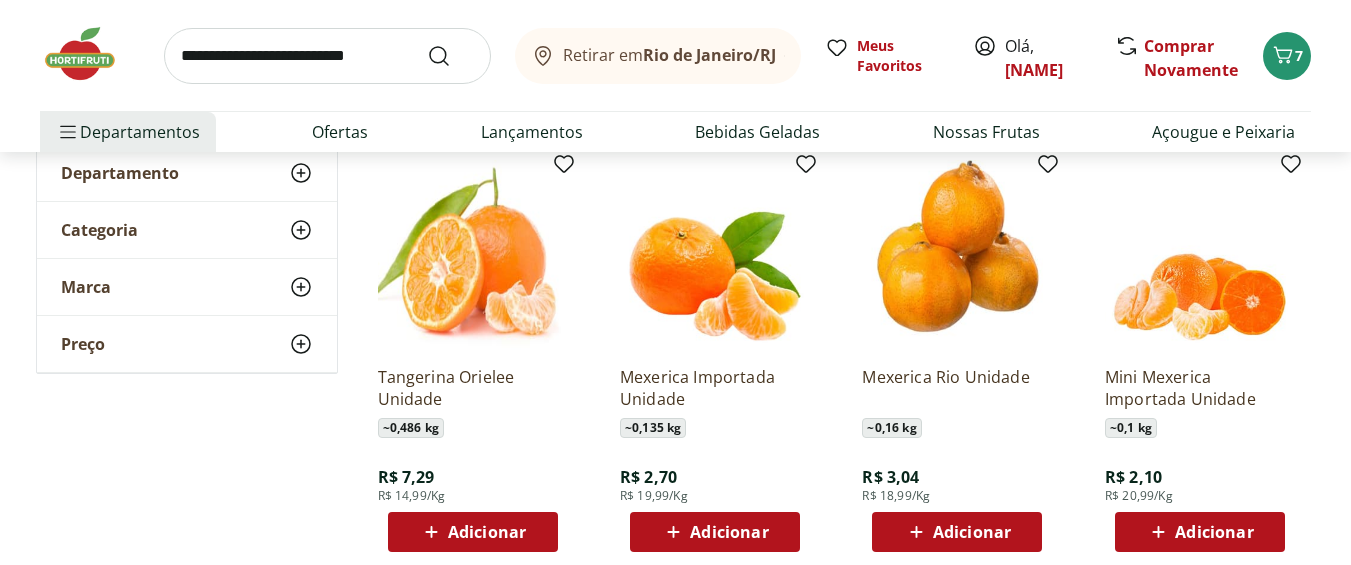 scroll, scrollTop: 280, scrollLeft: 0, axis: vertical 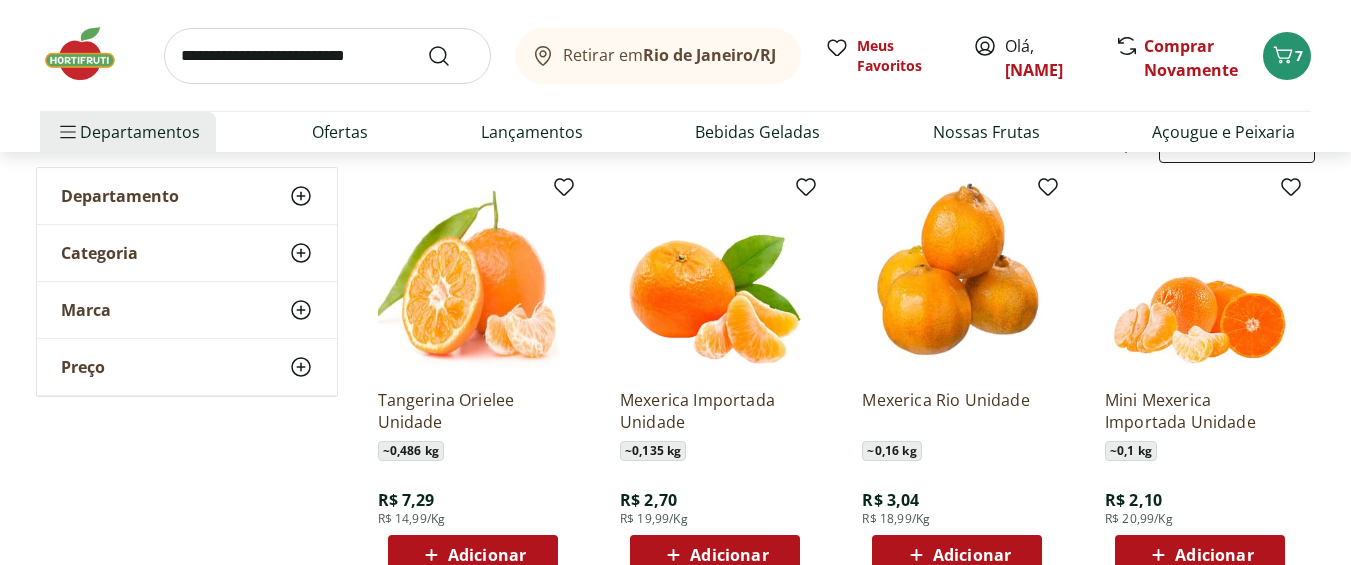 click on "Adicionar" at bounding box center [729, 555] 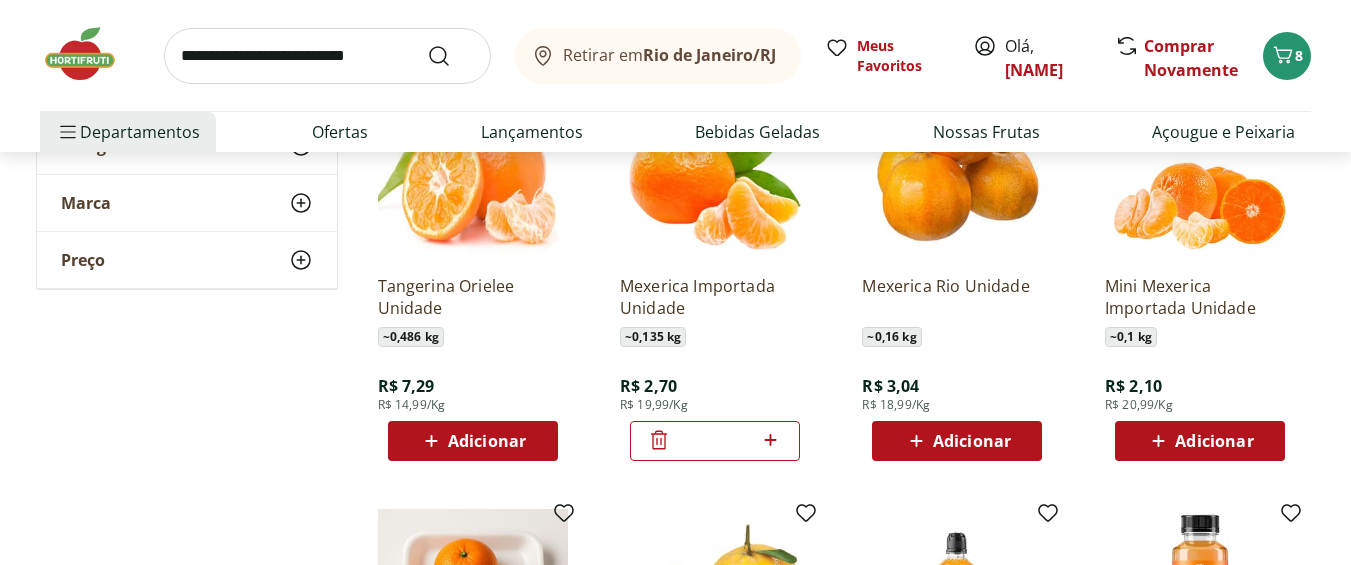scroll, scrollTop: 360, scrollLeft: 0, axis: vertical 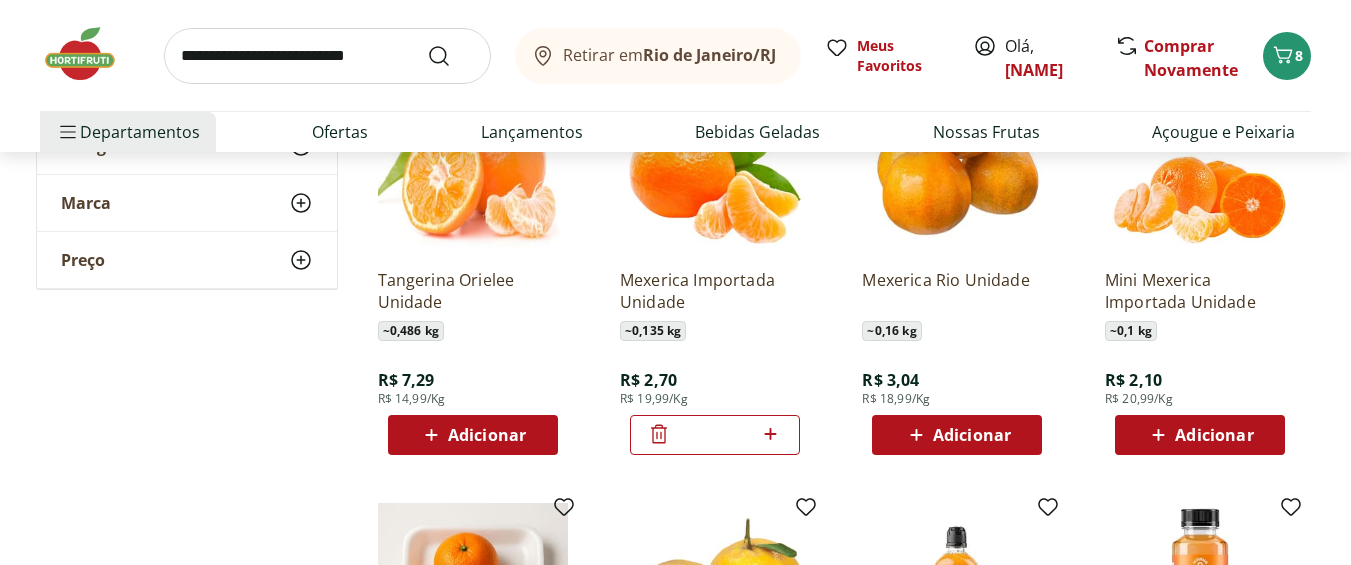 click 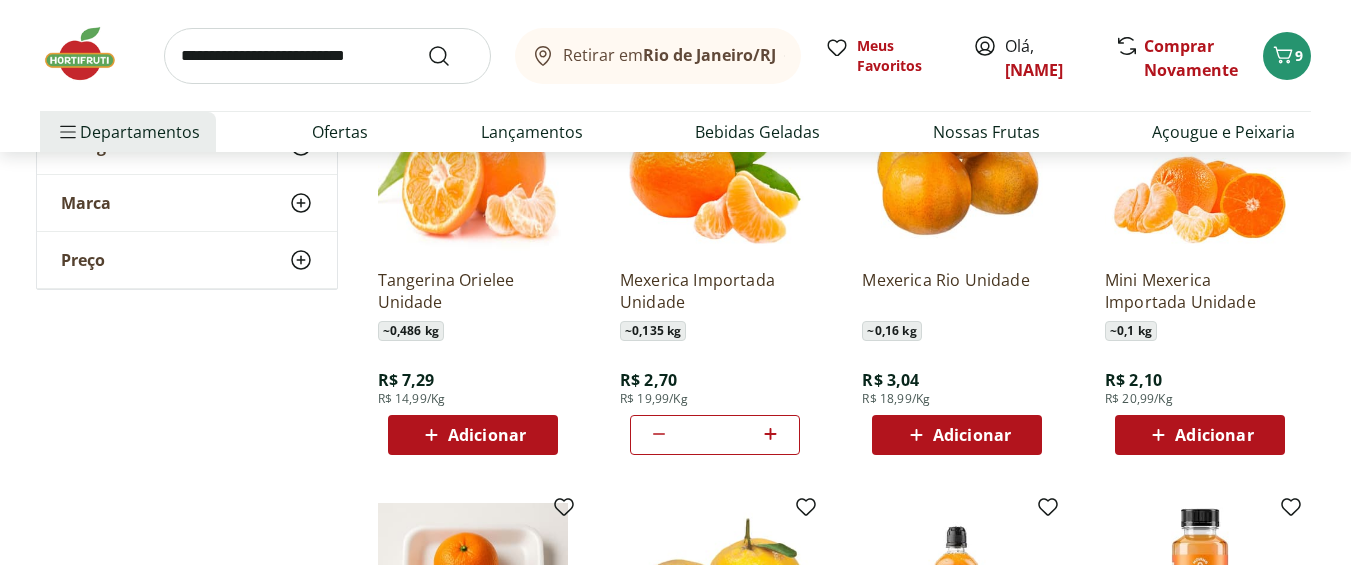 click 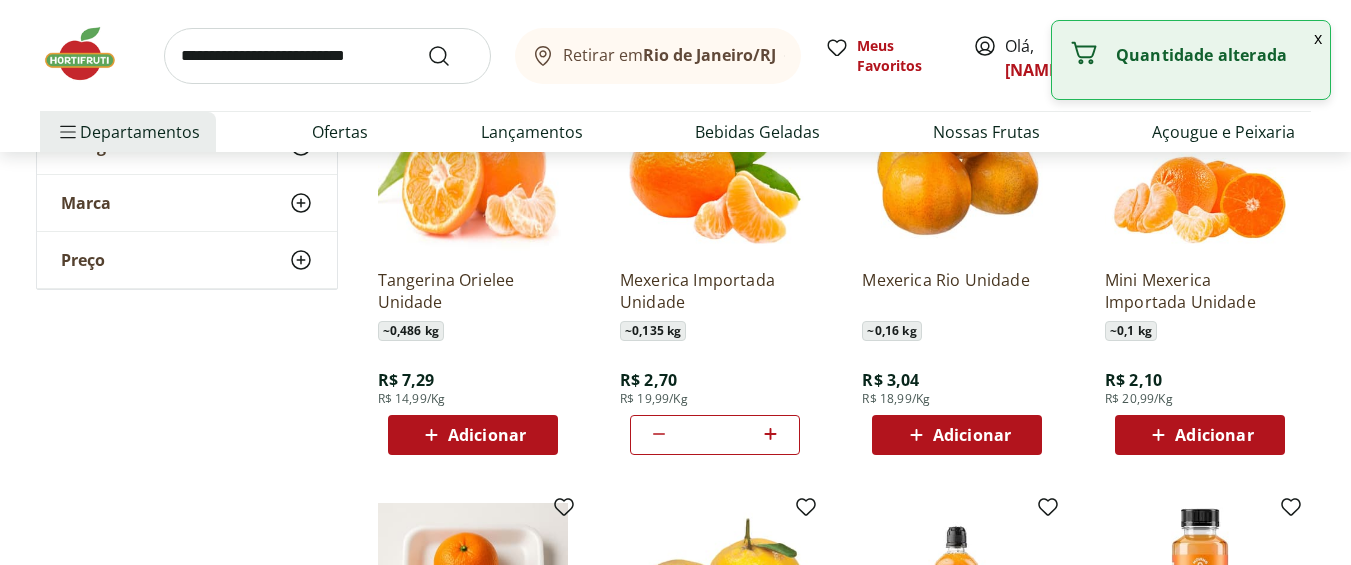 click 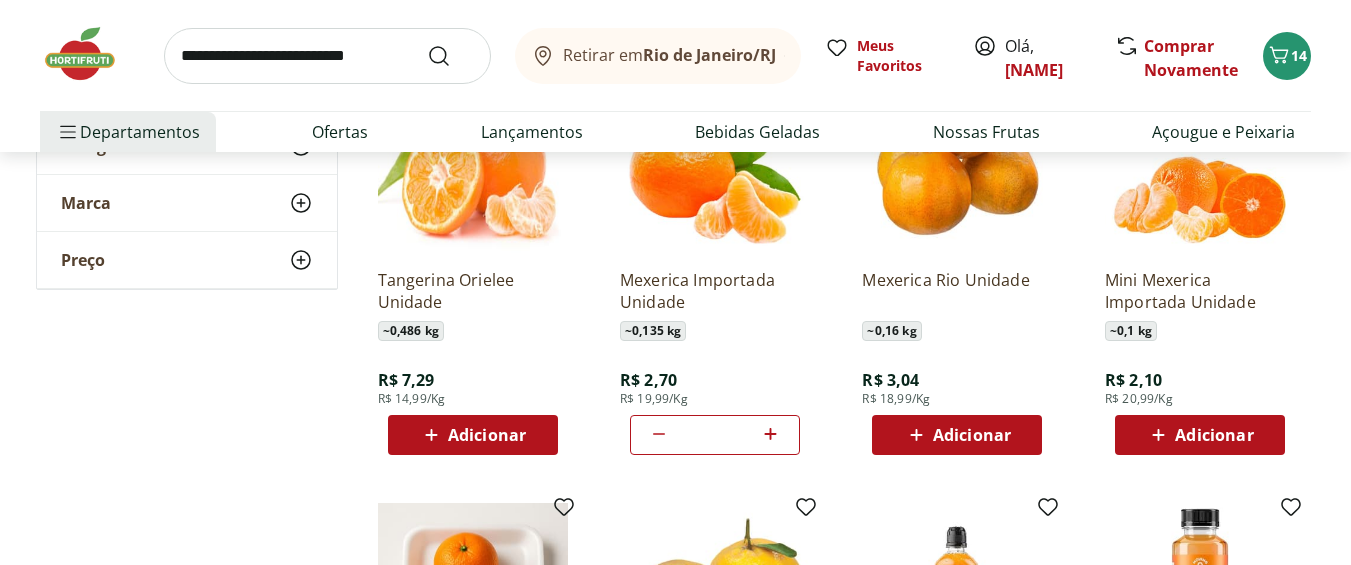 click 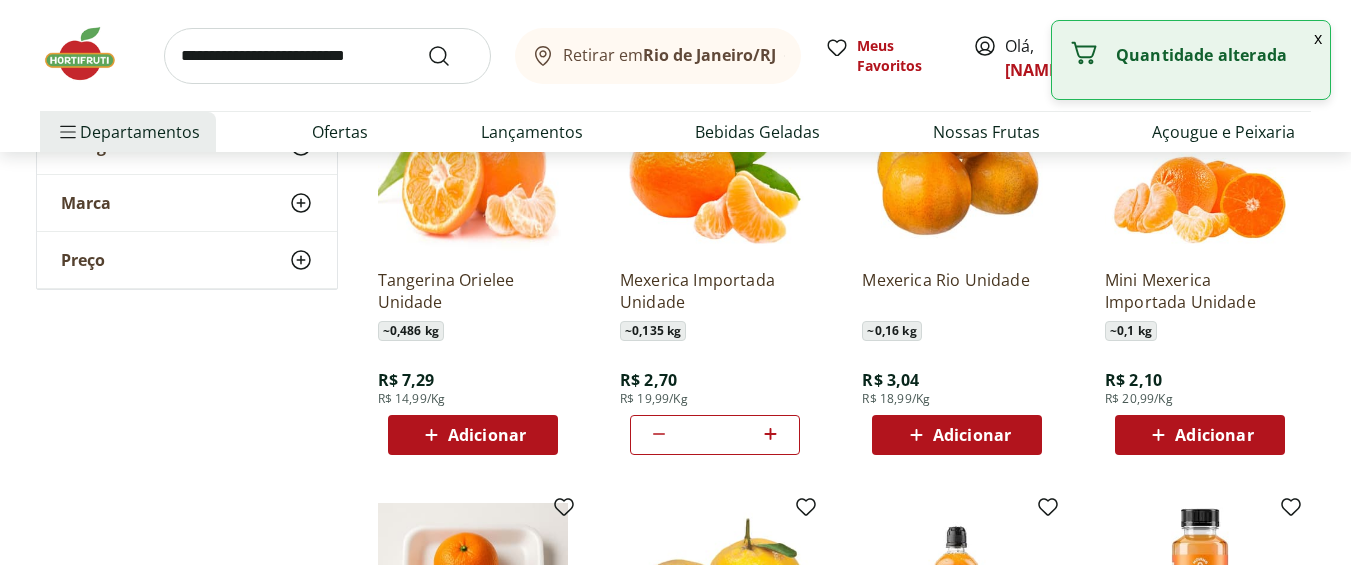 click 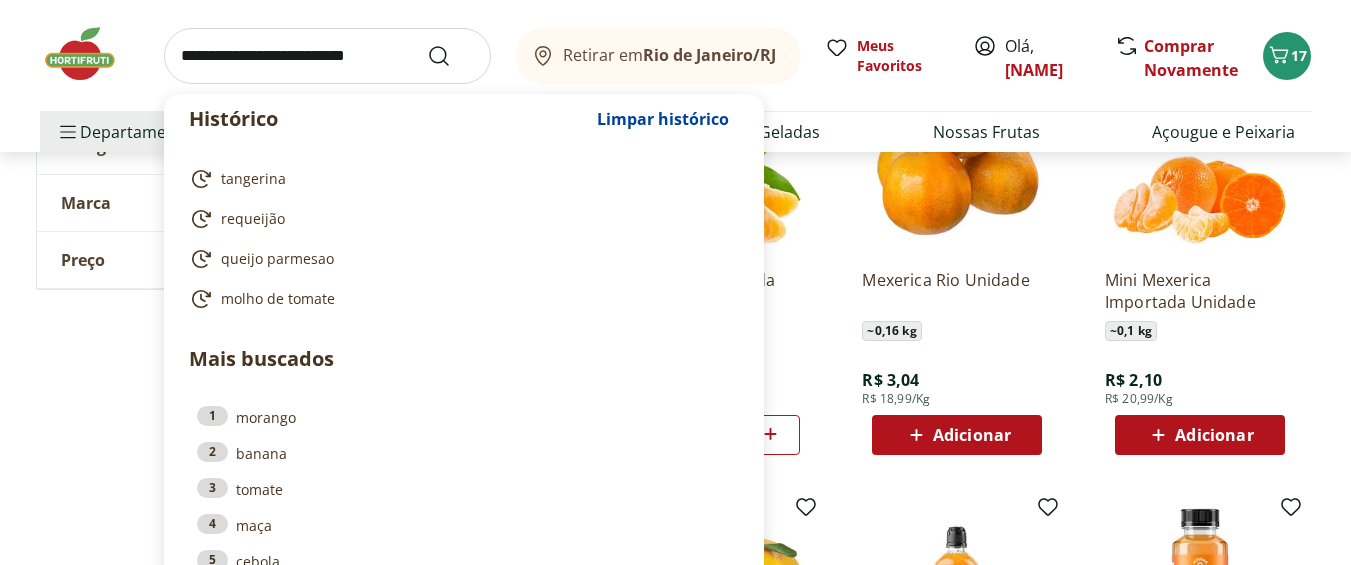 click at bounding box center [327, 56] 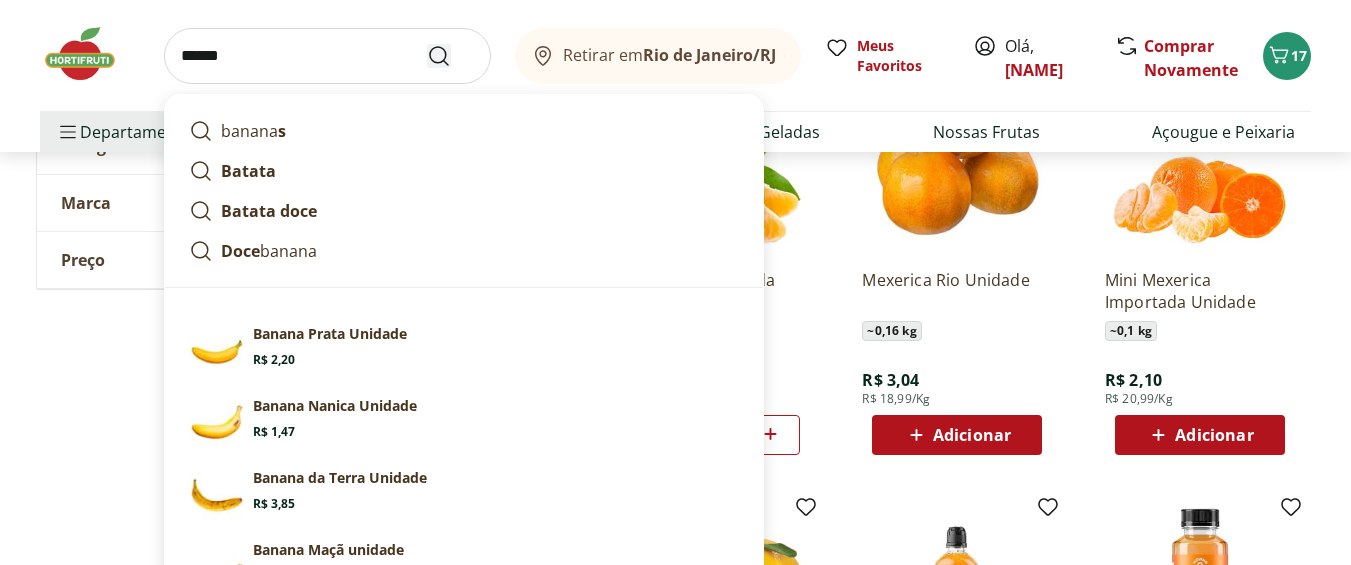 type on "******" 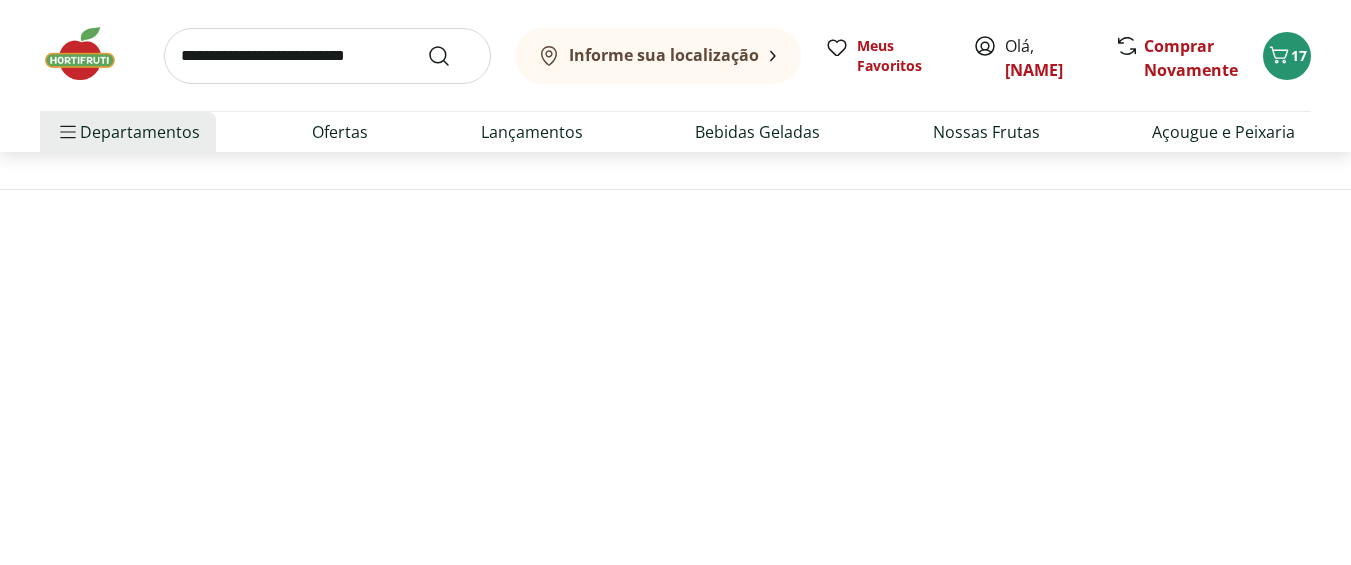 scroll, scrollTop: 0, scrollLeft: 0, axis: both 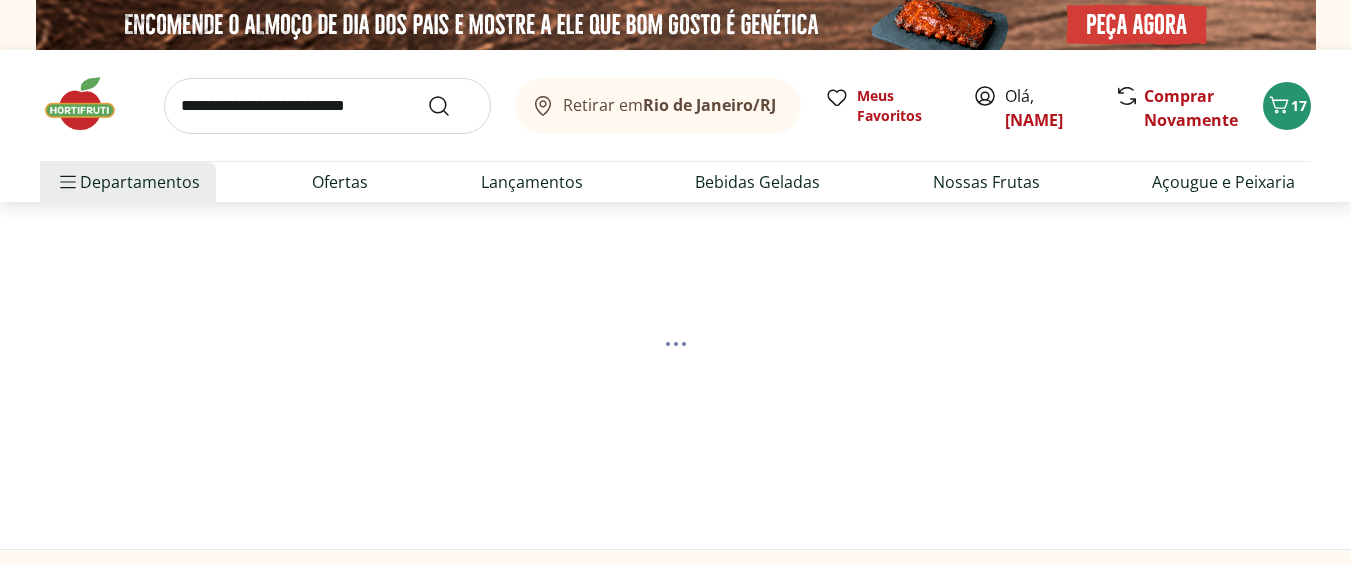 select on "**********" 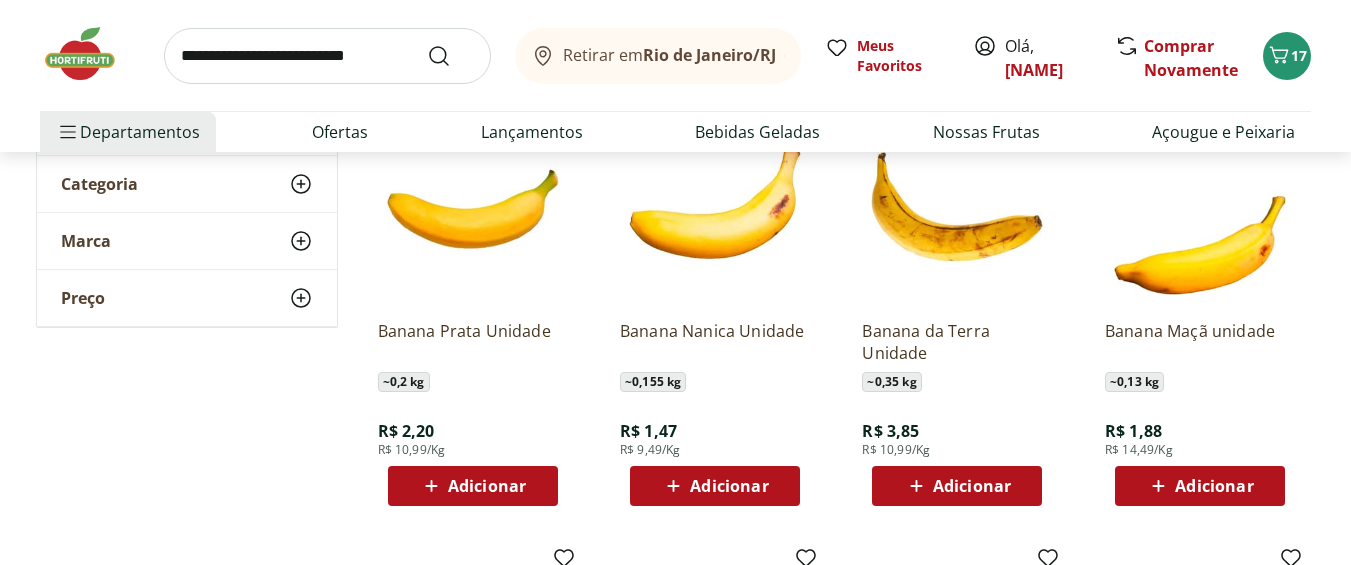 scroll, scrollTop: 334, scrollLeft: 0, axis: vertical 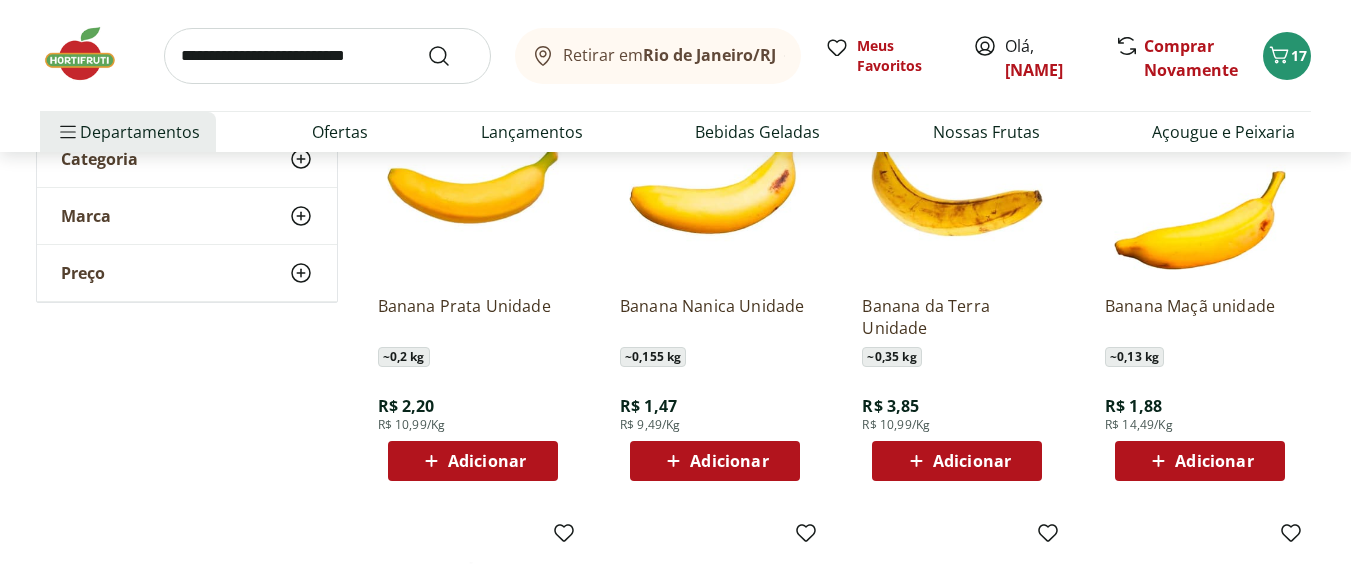 click on "Adicionar" at bounding box center [487, 461] 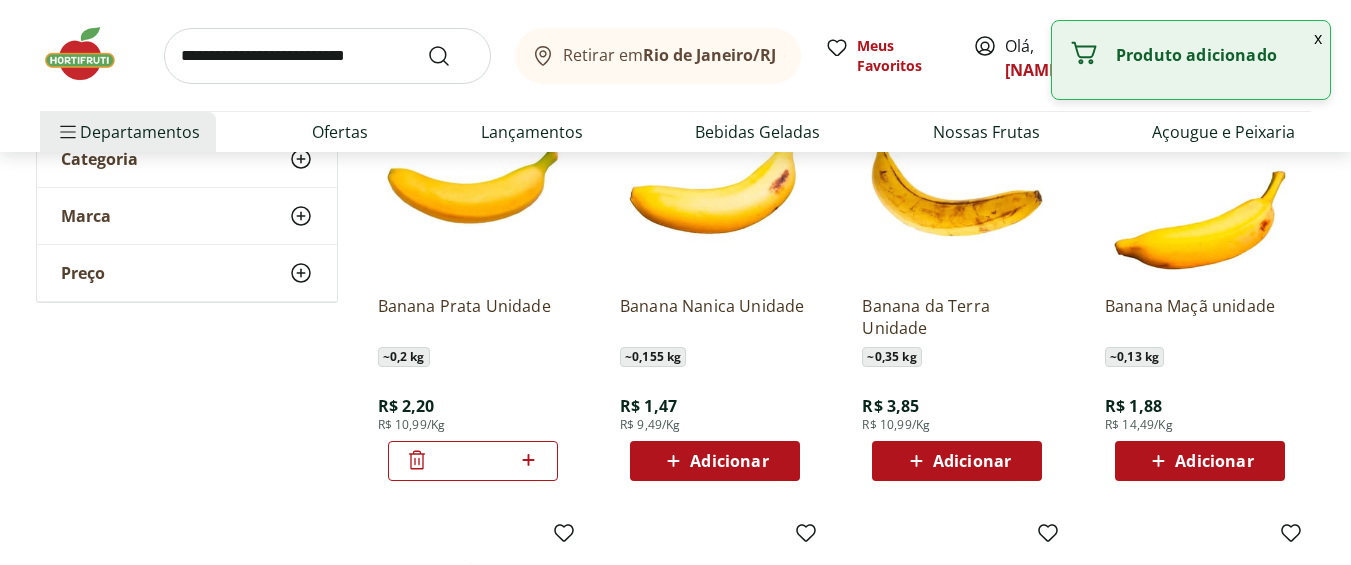 click 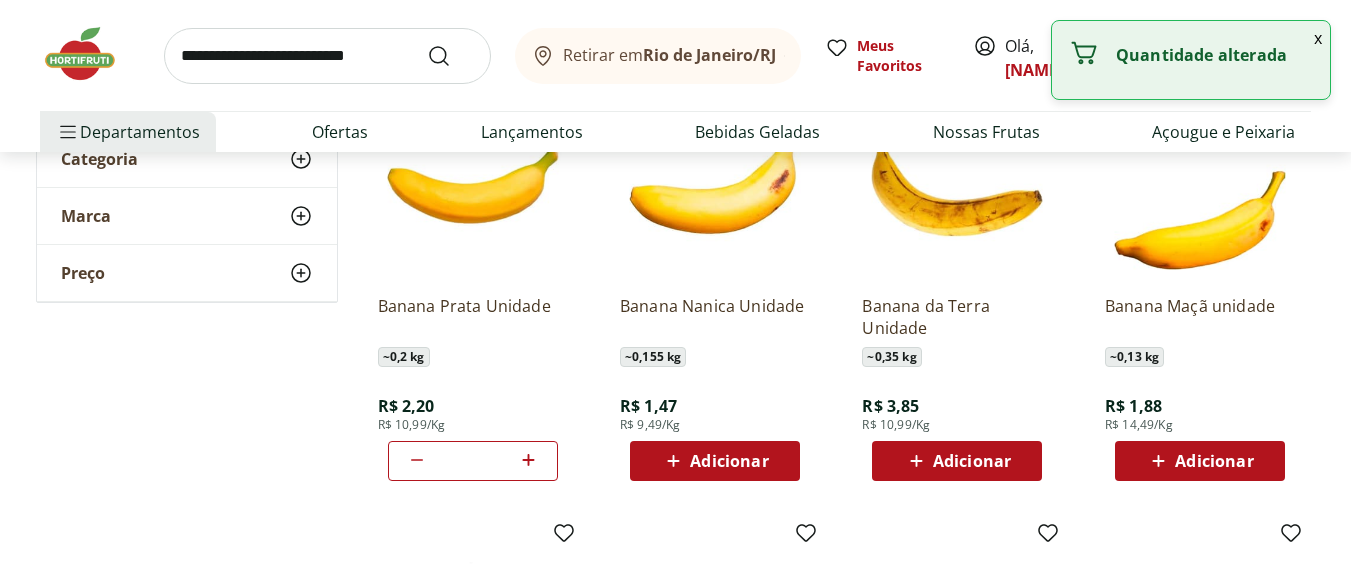 click 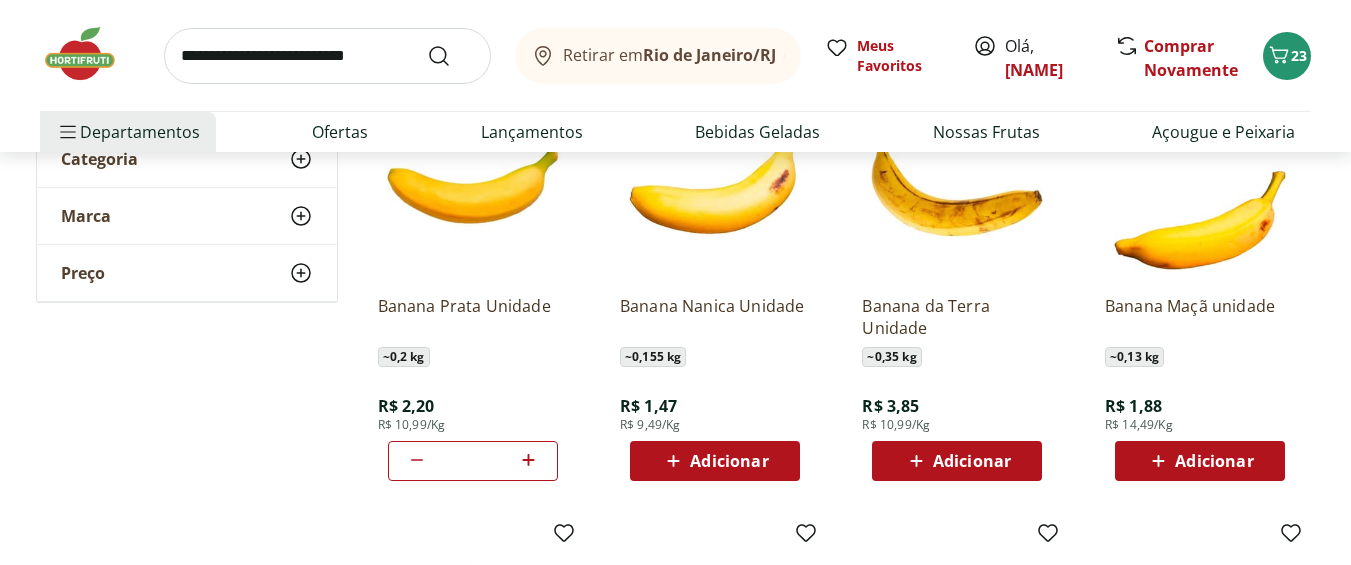 click 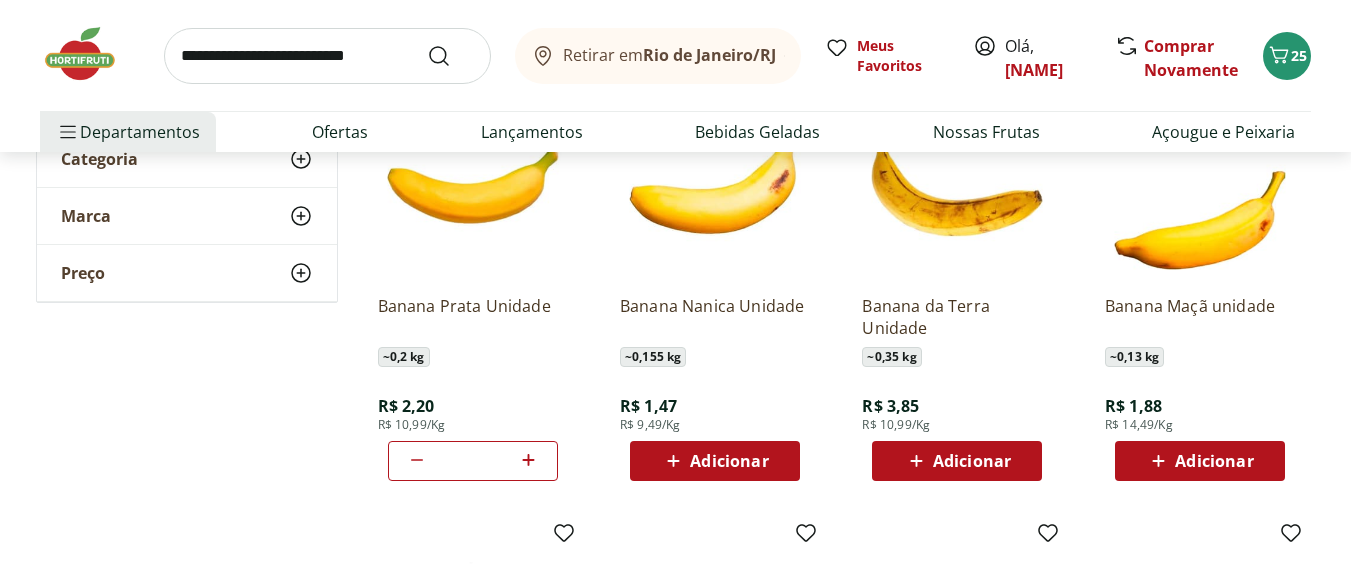 click at bounding box center [327, 56] 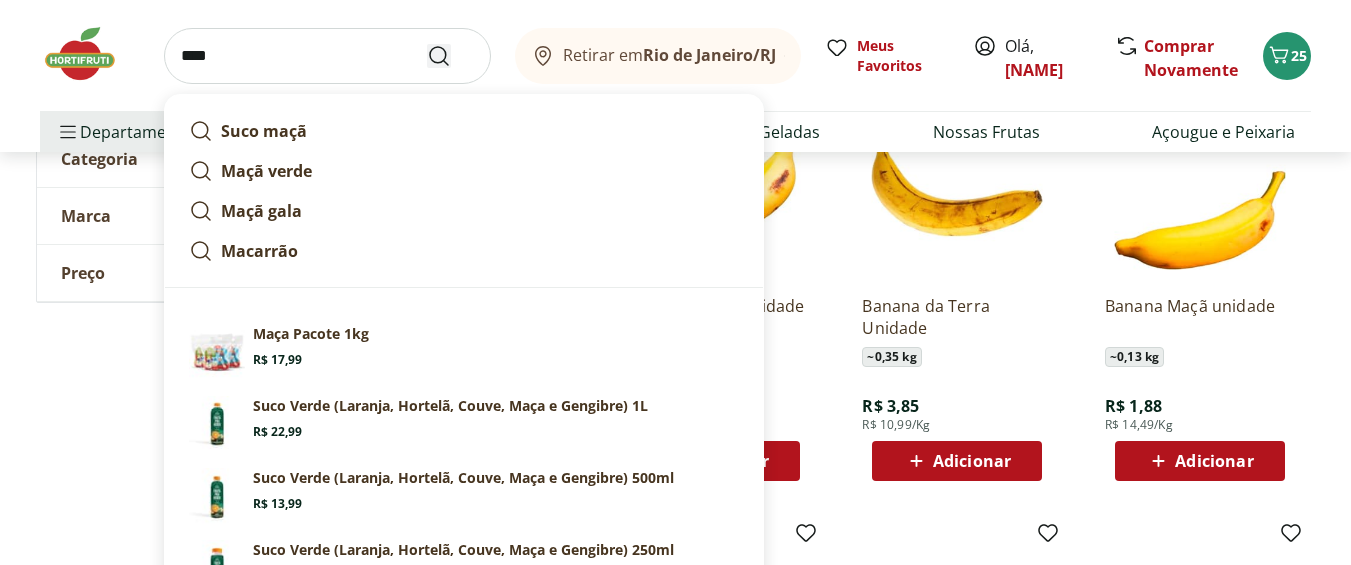 type on "****" 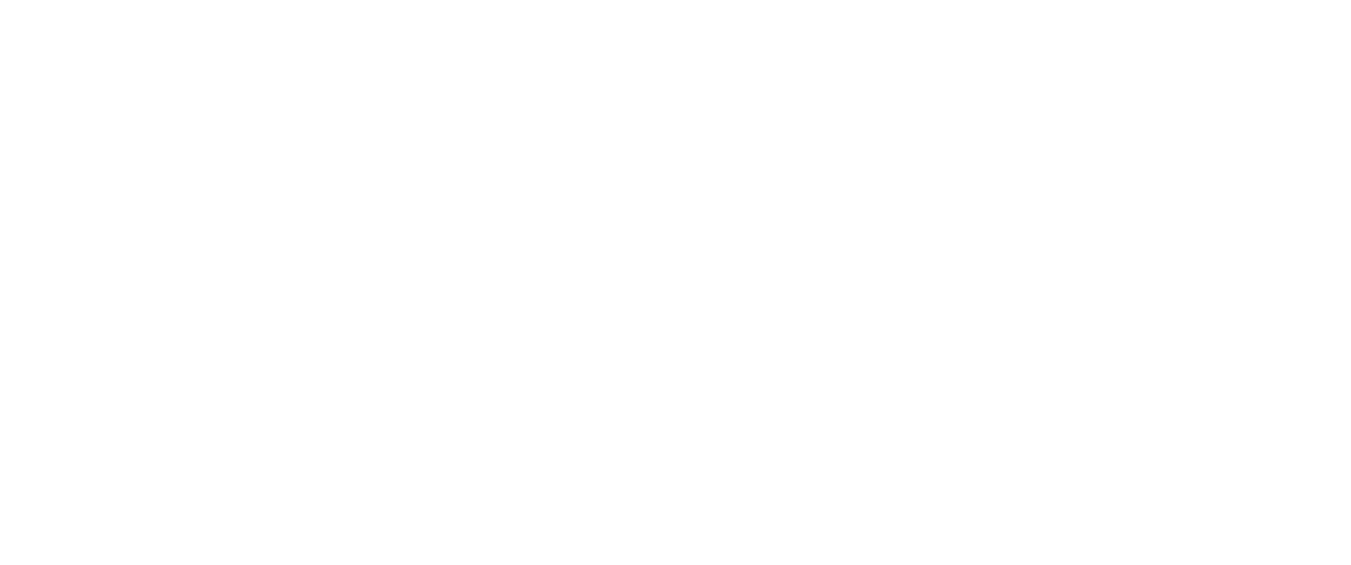scroll, scrollTop: 0, scrollLeft: 0, axis: both 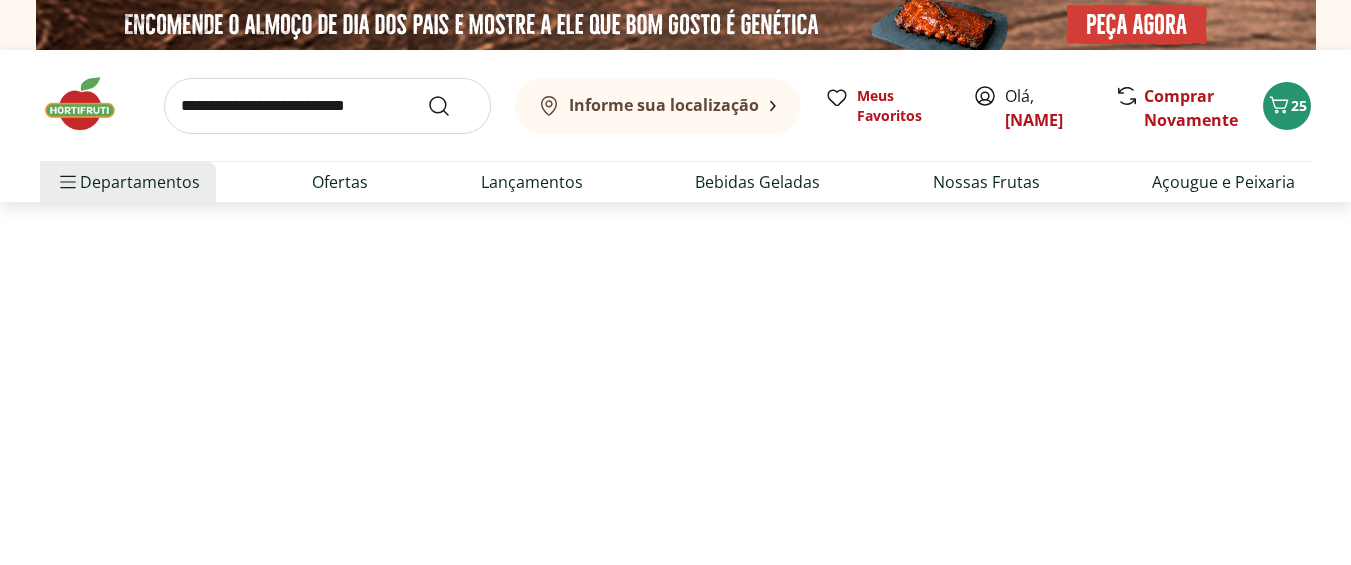 select on "**********" 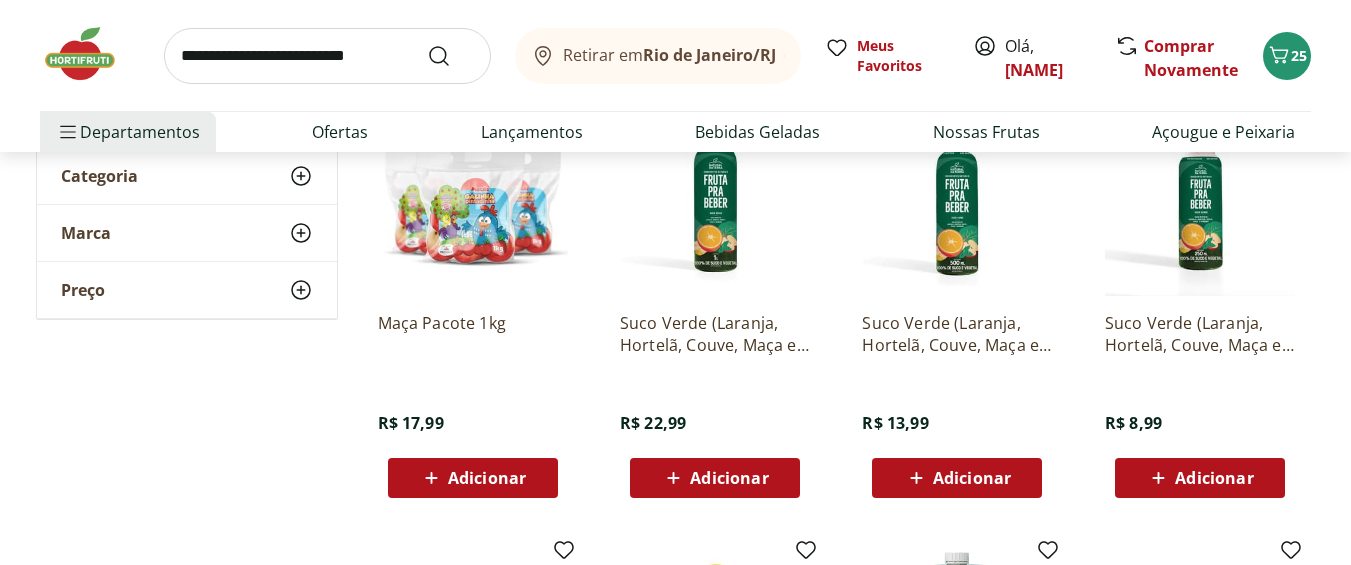 scroll, scrollTop: 320, scrollLeft: 0, axis: vertical 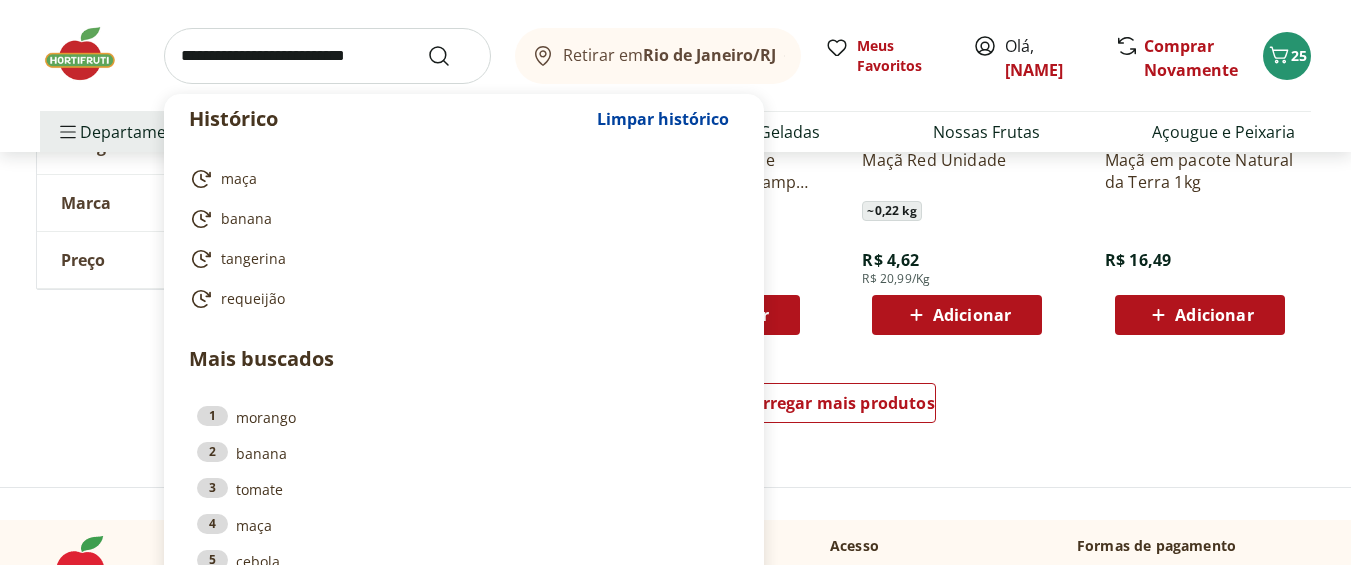 click at bounding box center (327, 56) 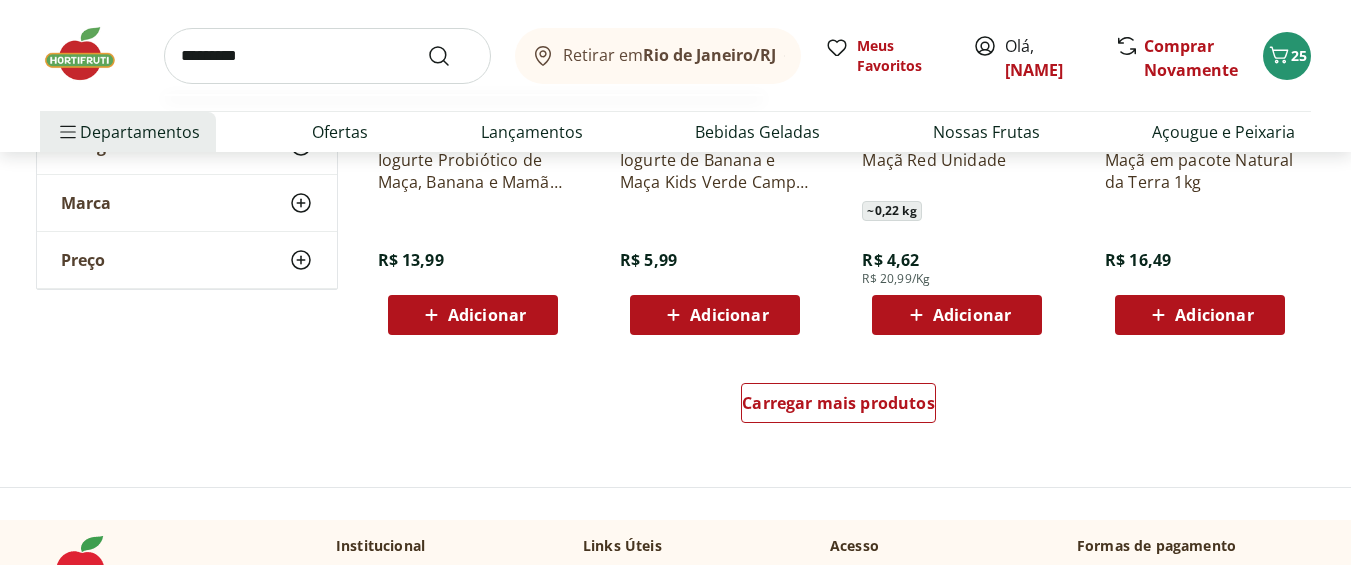 type on "*********" 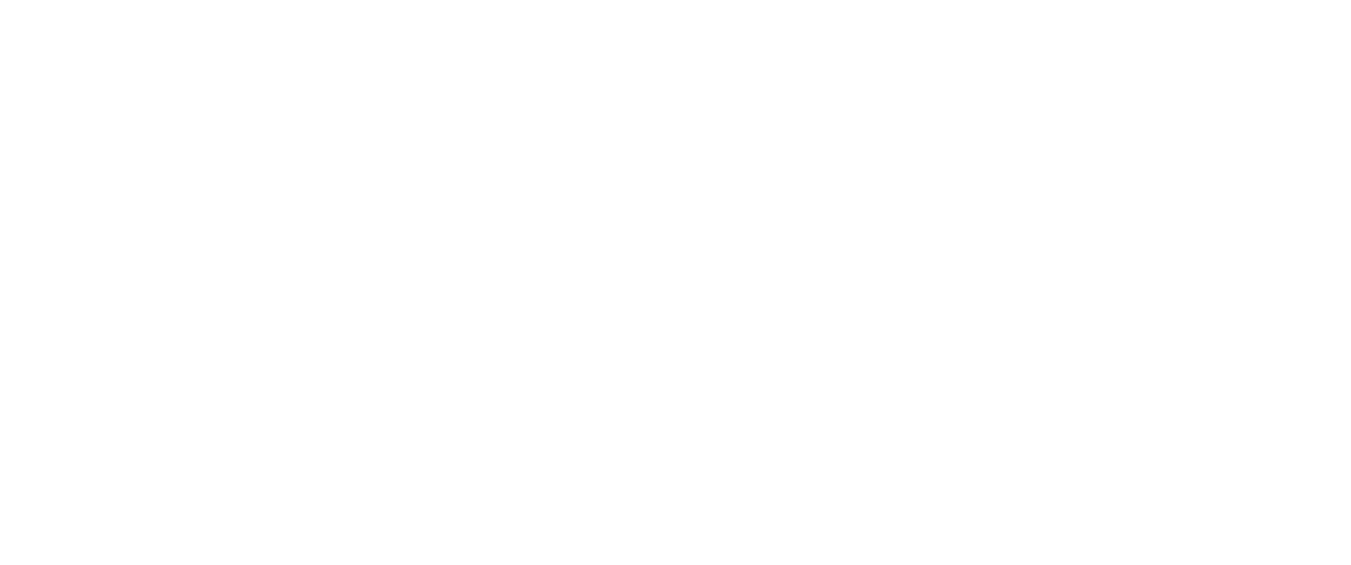 scroll, scrollTop: 0, scrollLeft: 0, axis: both 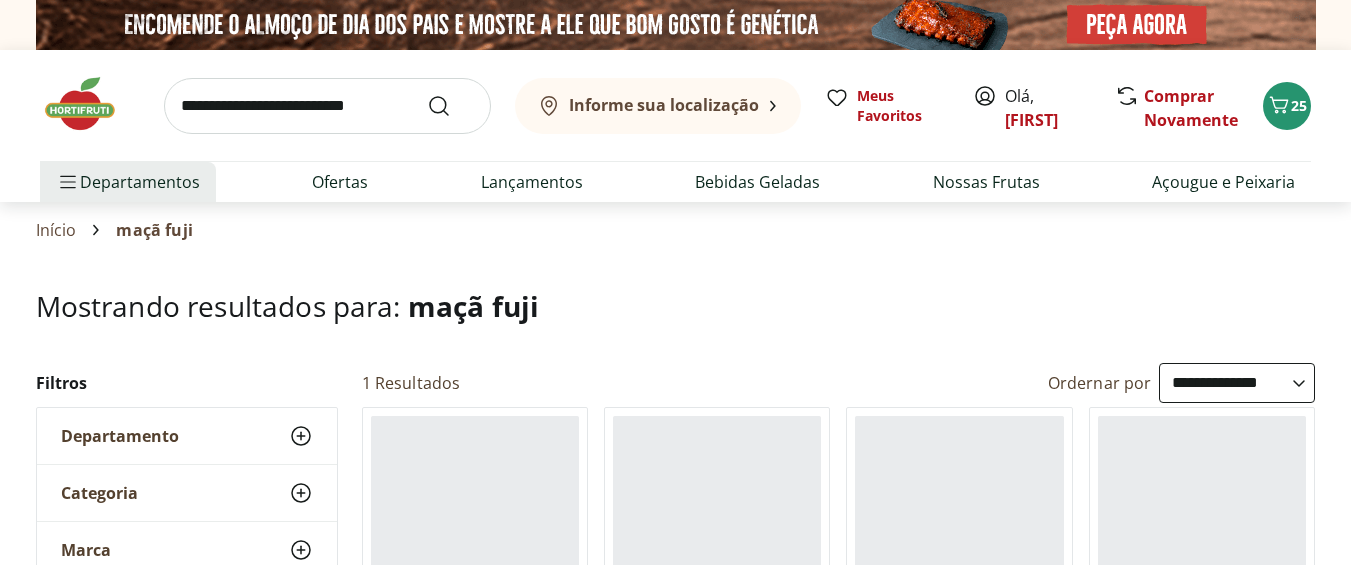 select on "**********" 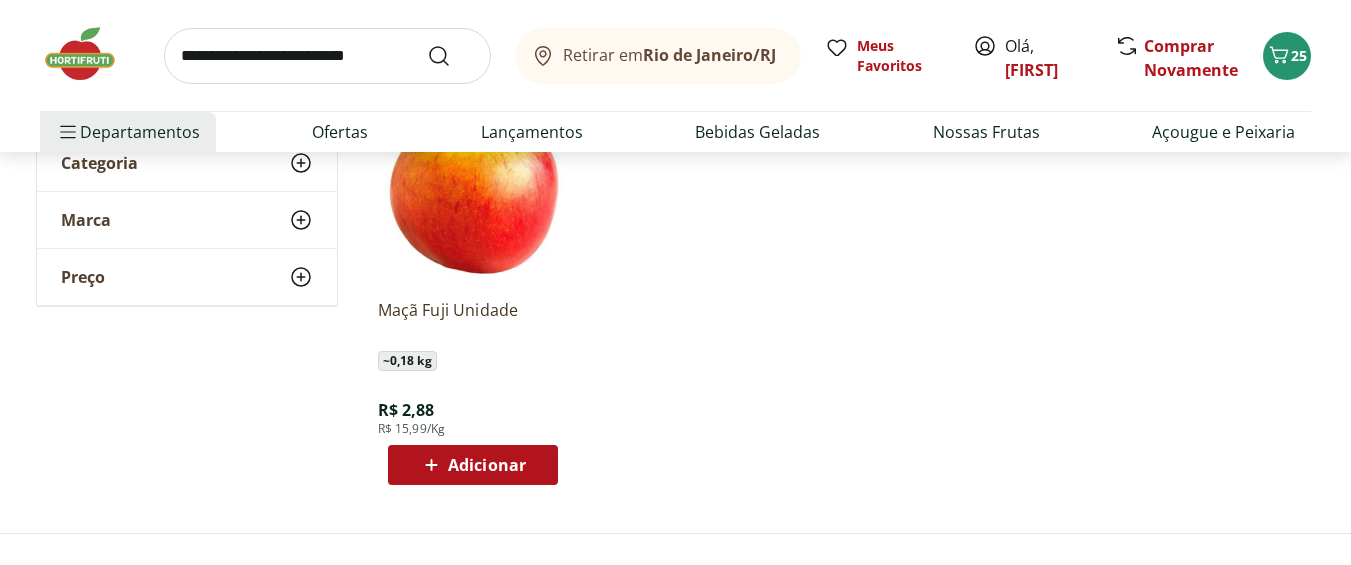 scroll, scrollTop: 360, scrollLeft: 0, axis: vertical 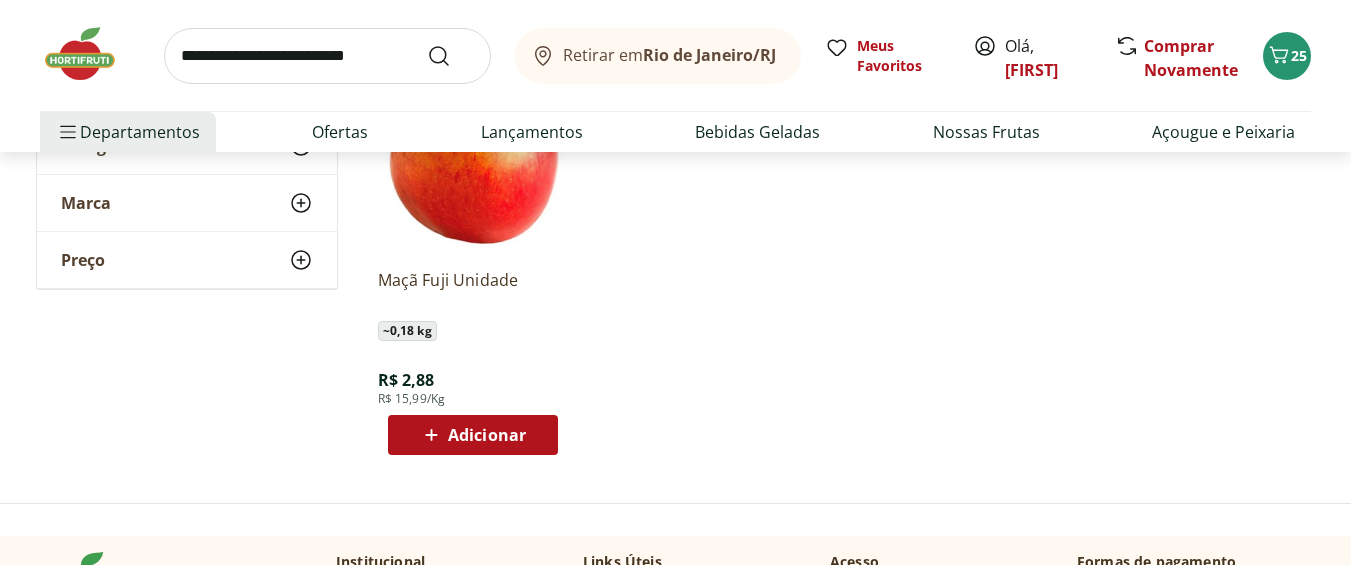 click on "Adicionar" at bounding box center (472, 435) 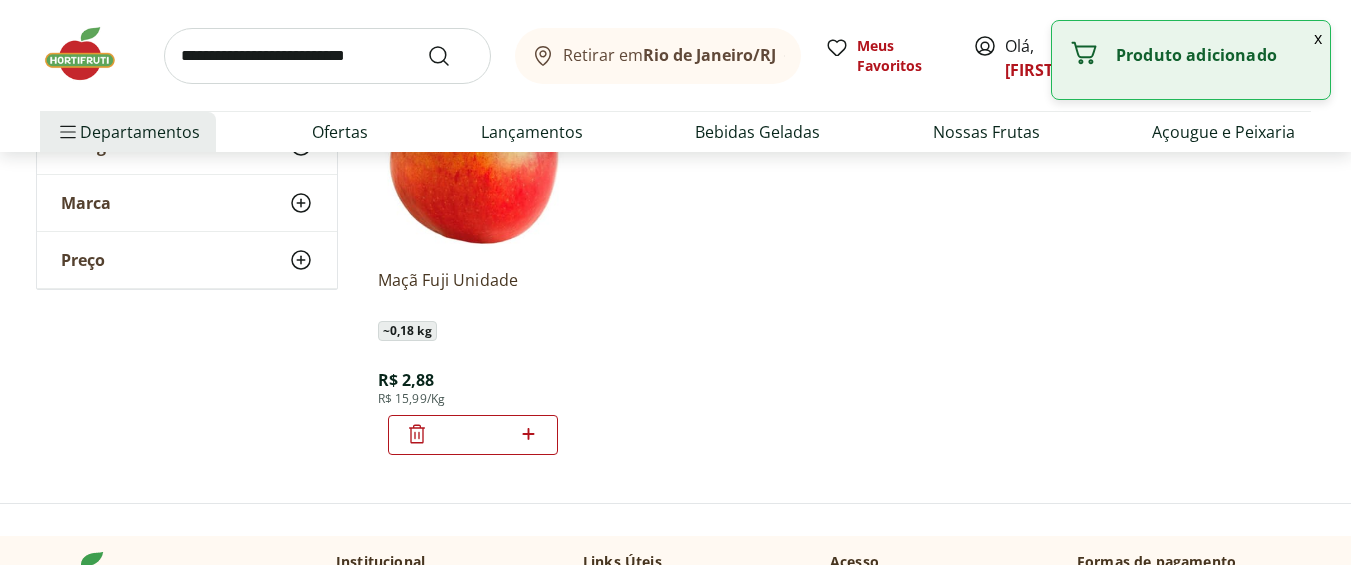 click 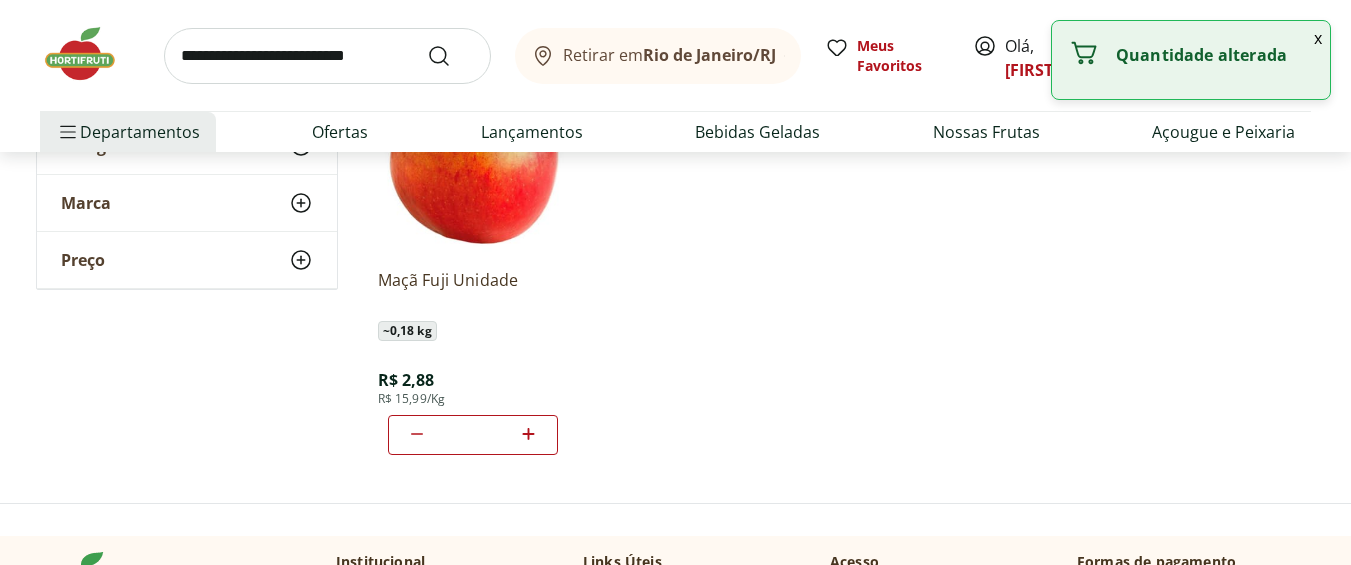 click 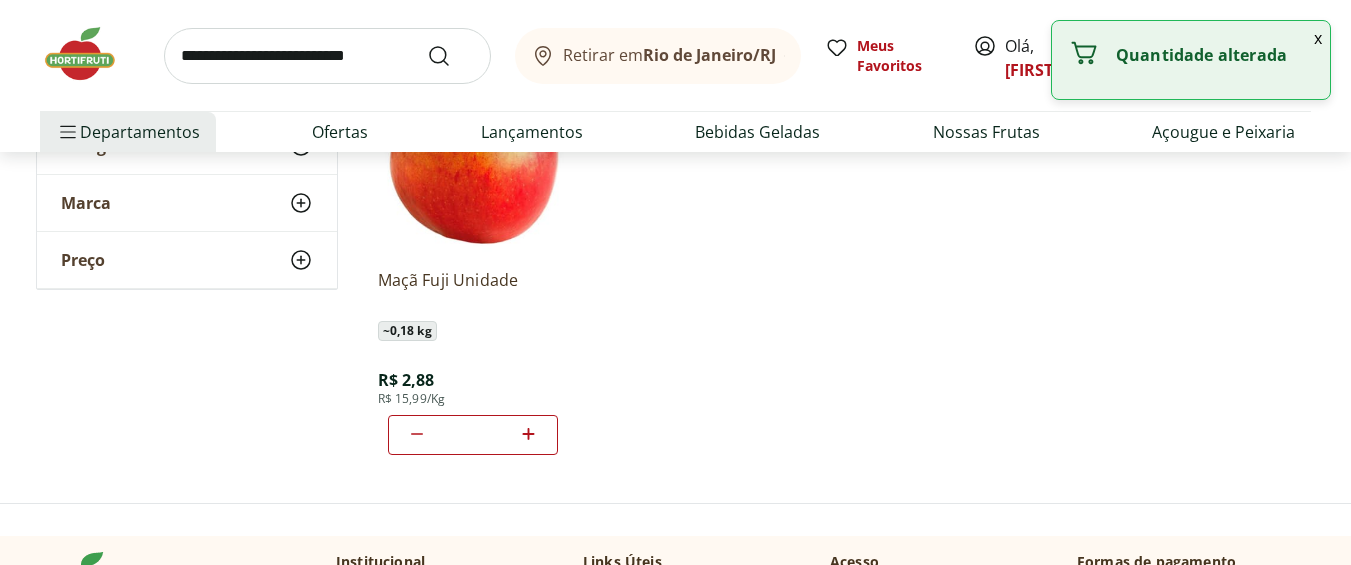 click 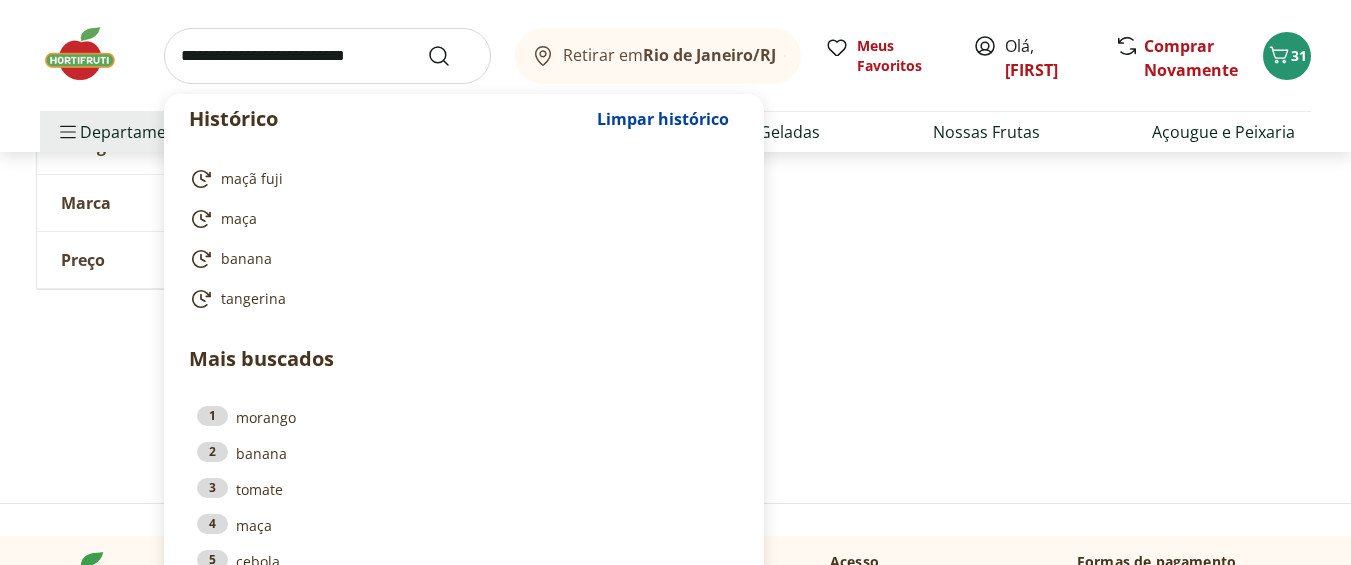 click at bounding box center (327, 56) 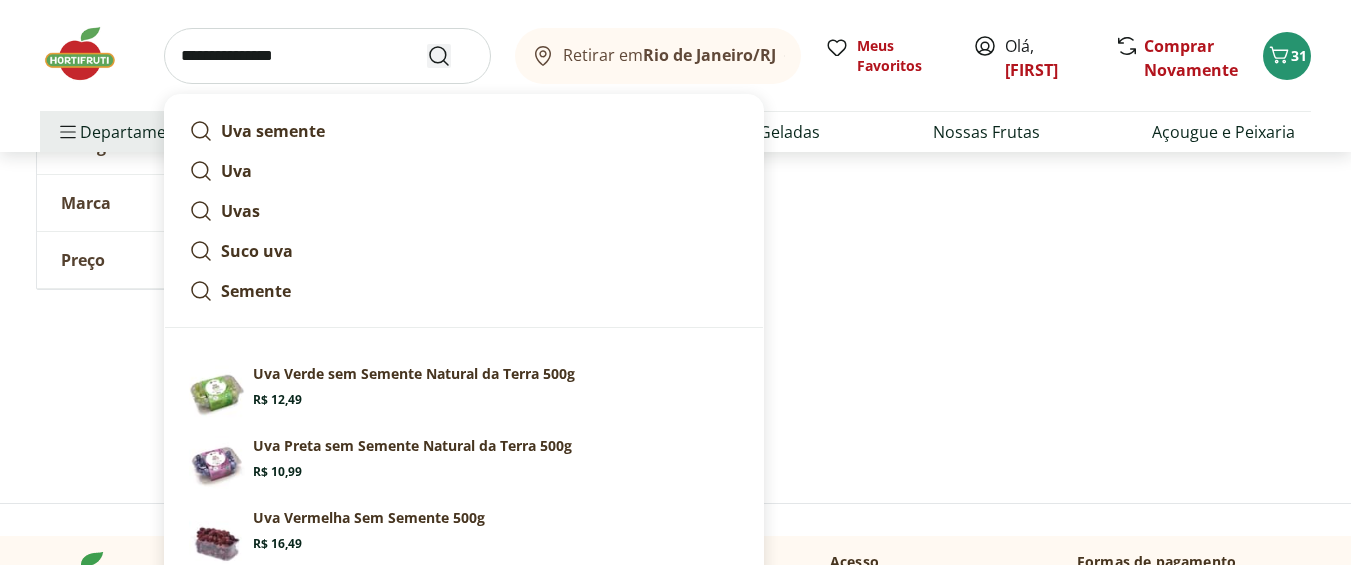 type on "**********" 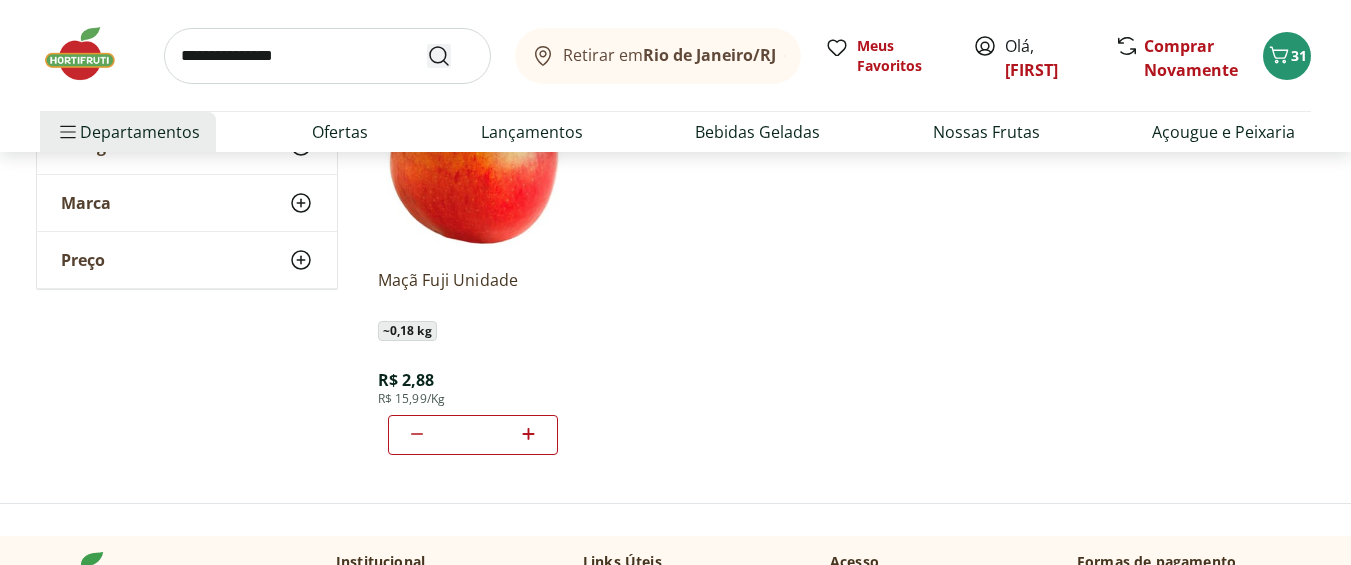 scroll, scrollTop: 0, scrollLeft: 0, axis: both 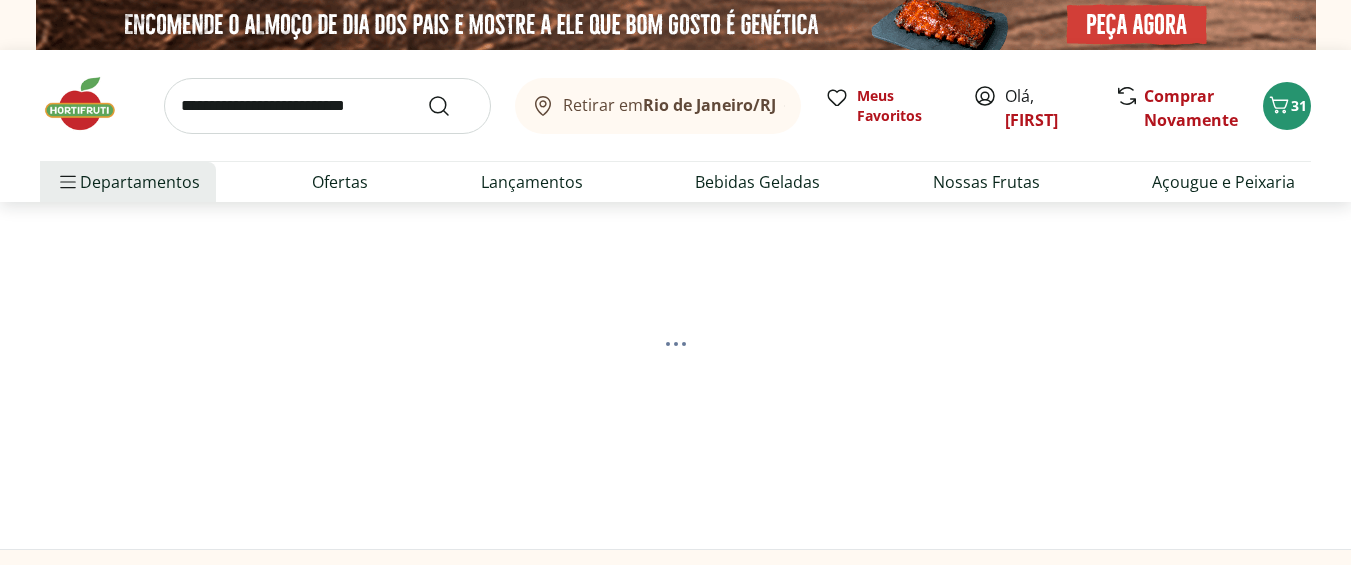 select on "**********" 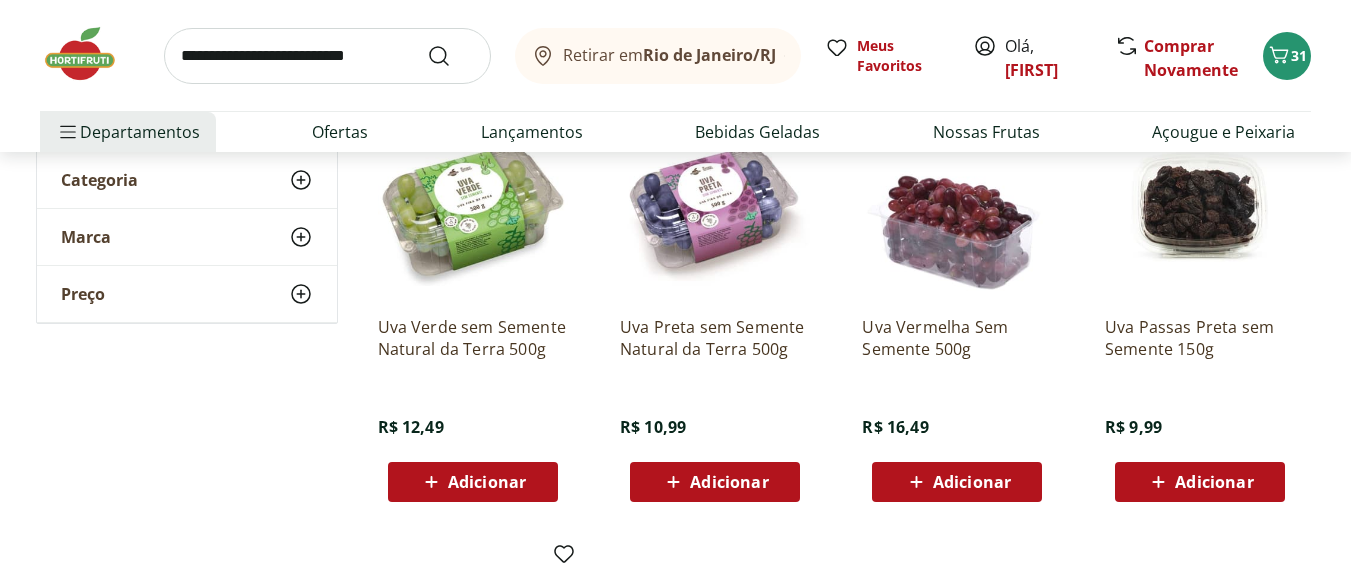 scroll, scrollTop: 320, scrollLeft: 0, axis: vertical 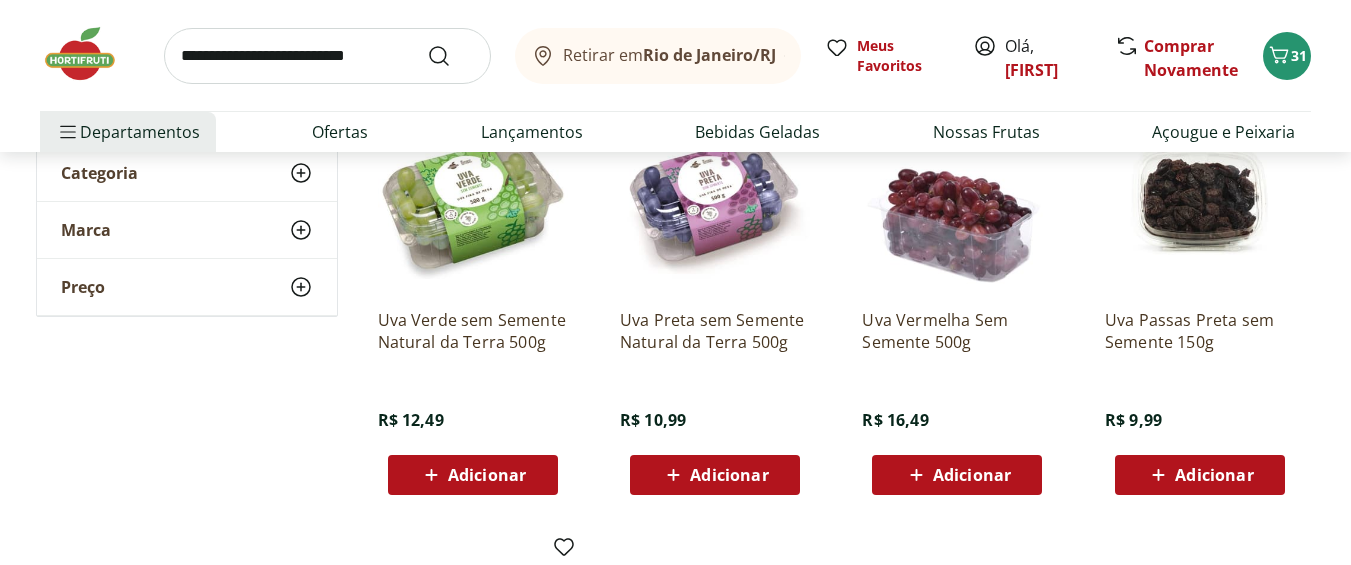 click on "Adicionar" at bounding box center (729, 475) 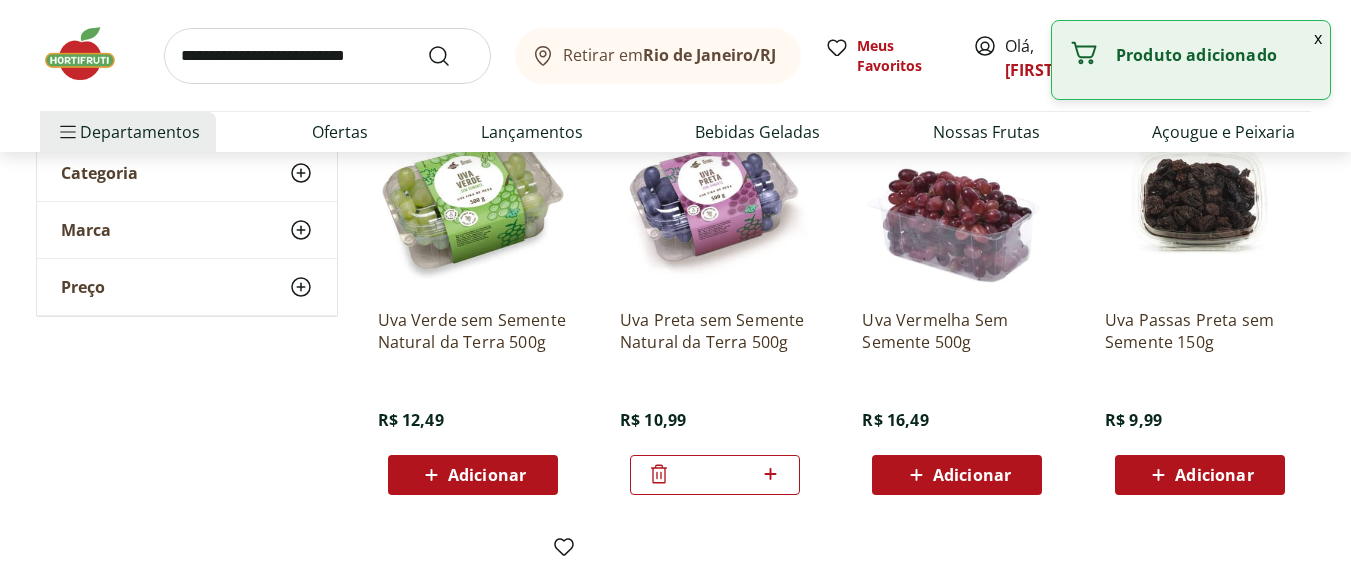 click 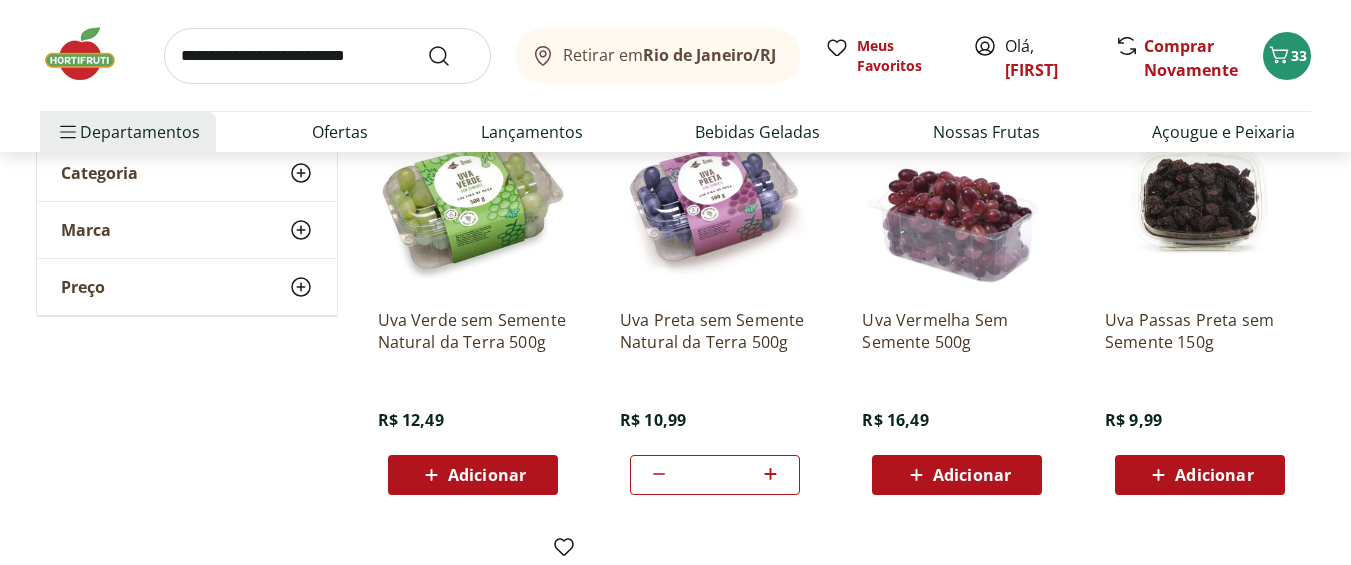 click at bounding box center [327, 56] 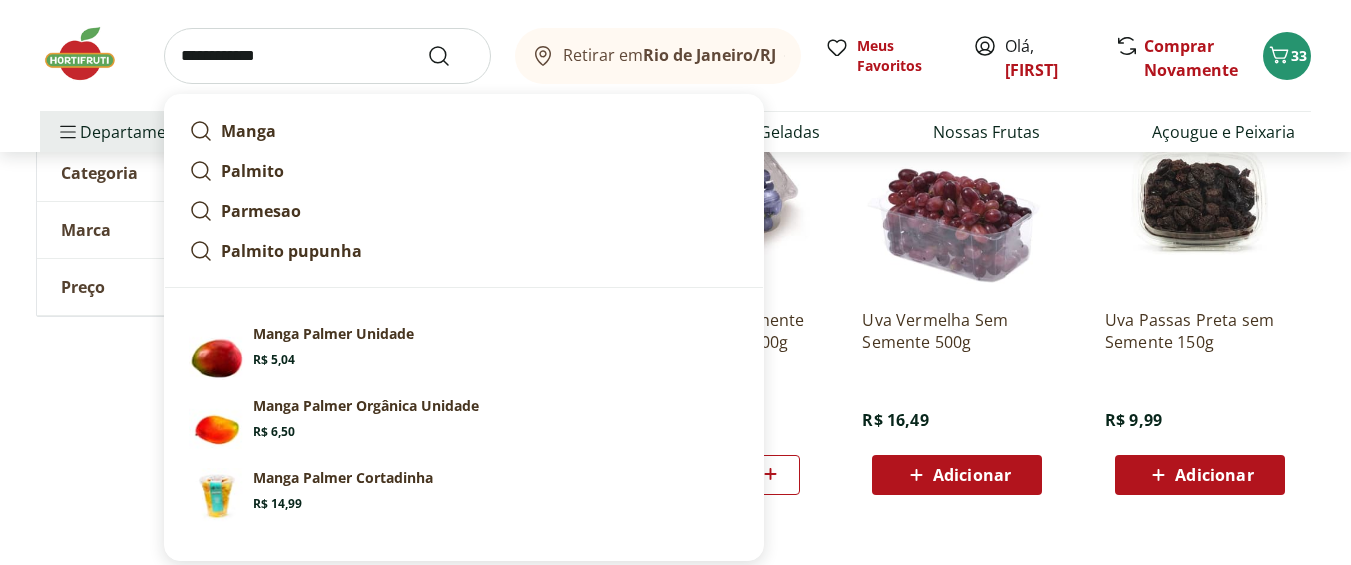 type on "**********" 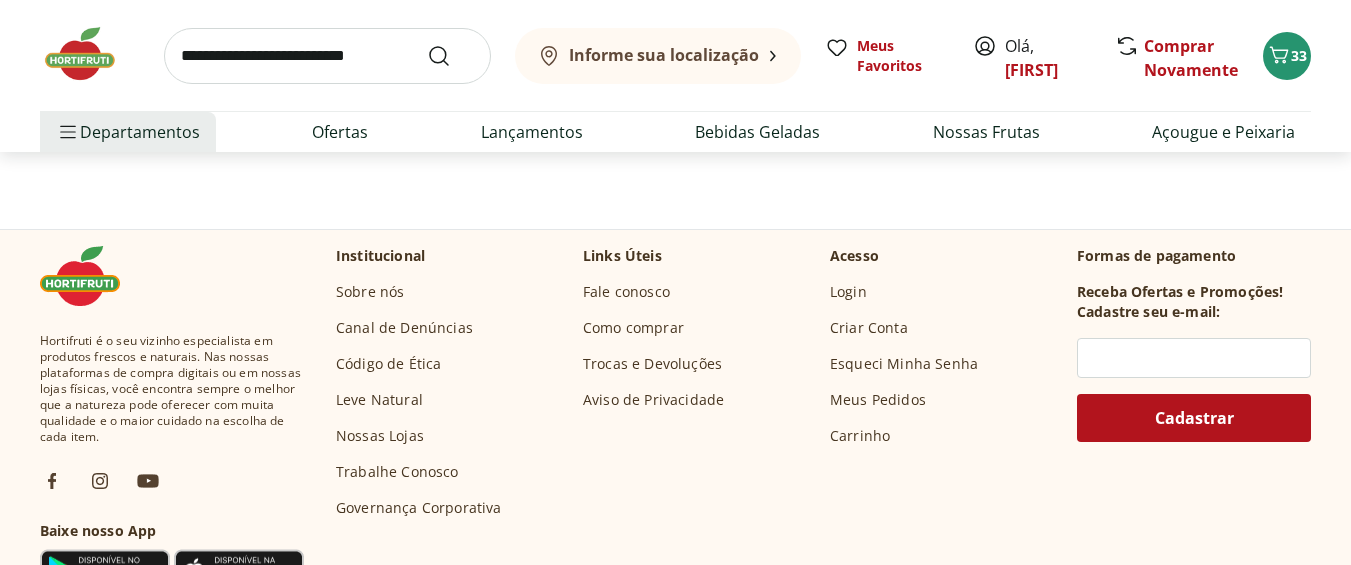scroll, scrollTop: 0, scrollLeft: 0, axis: both 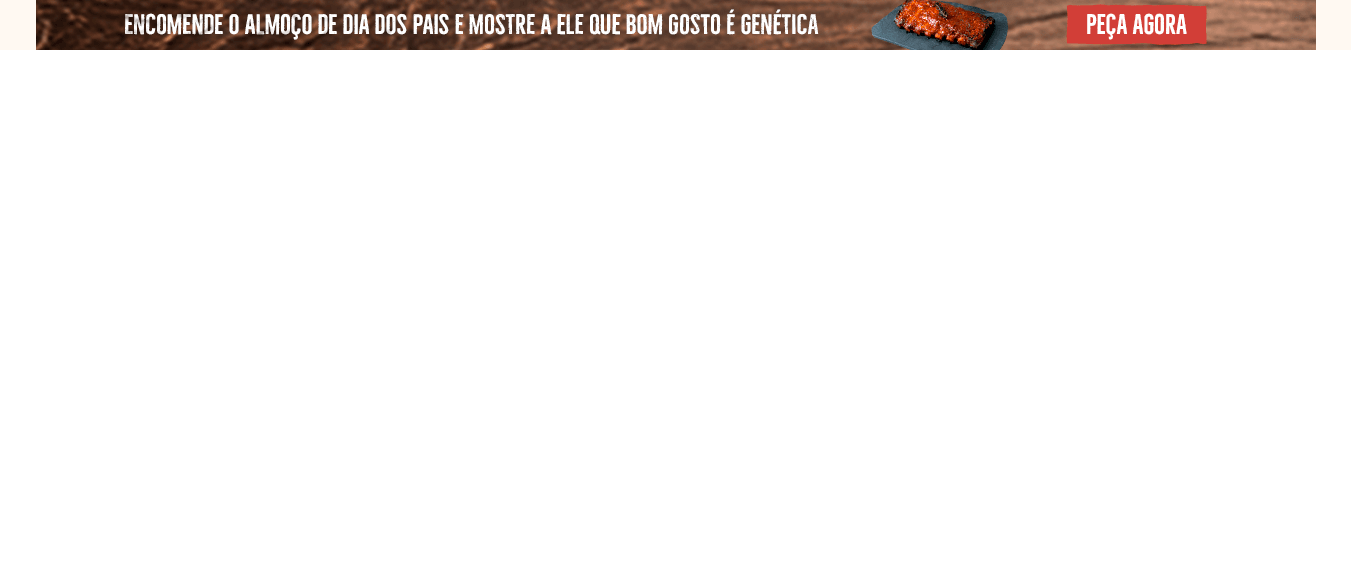 select on "**********" 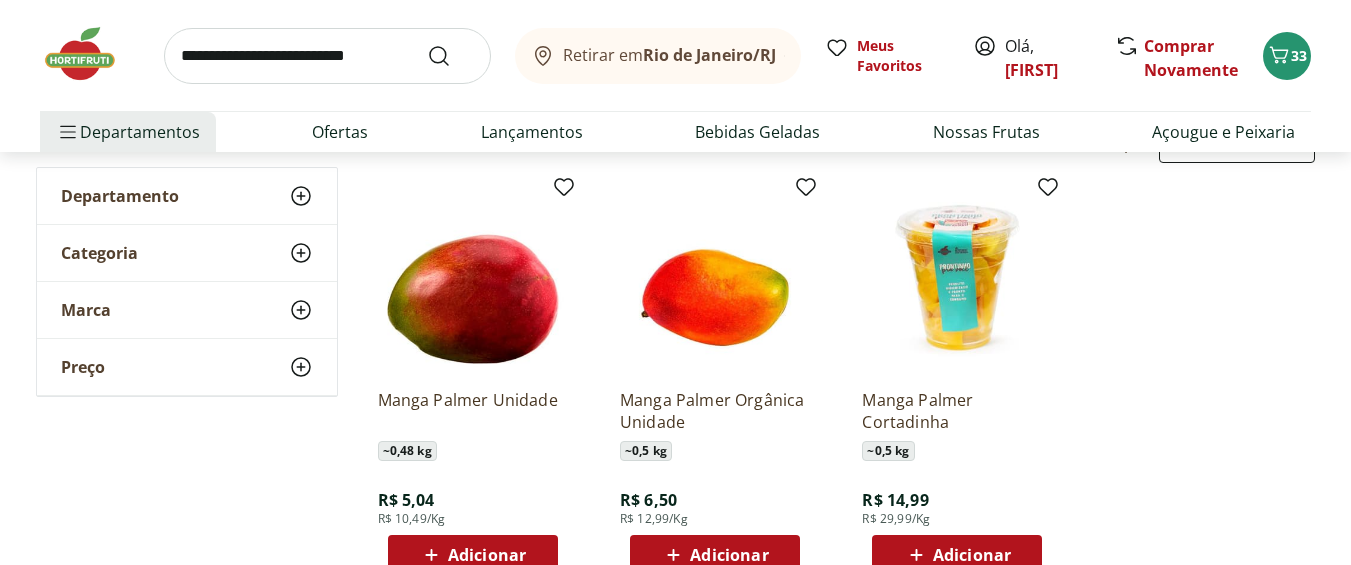 scroll, scrollTop: 280, scrollLeft: 0, axis: vertical 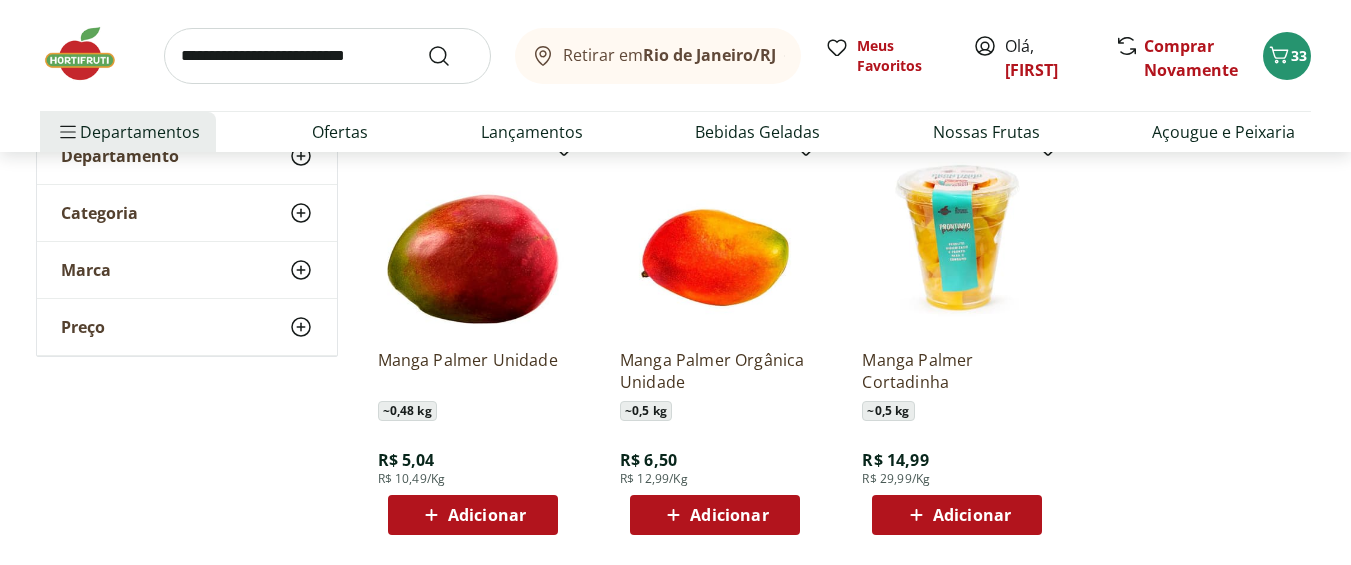 click on "Adicionar" at bounding box center (472, 515) 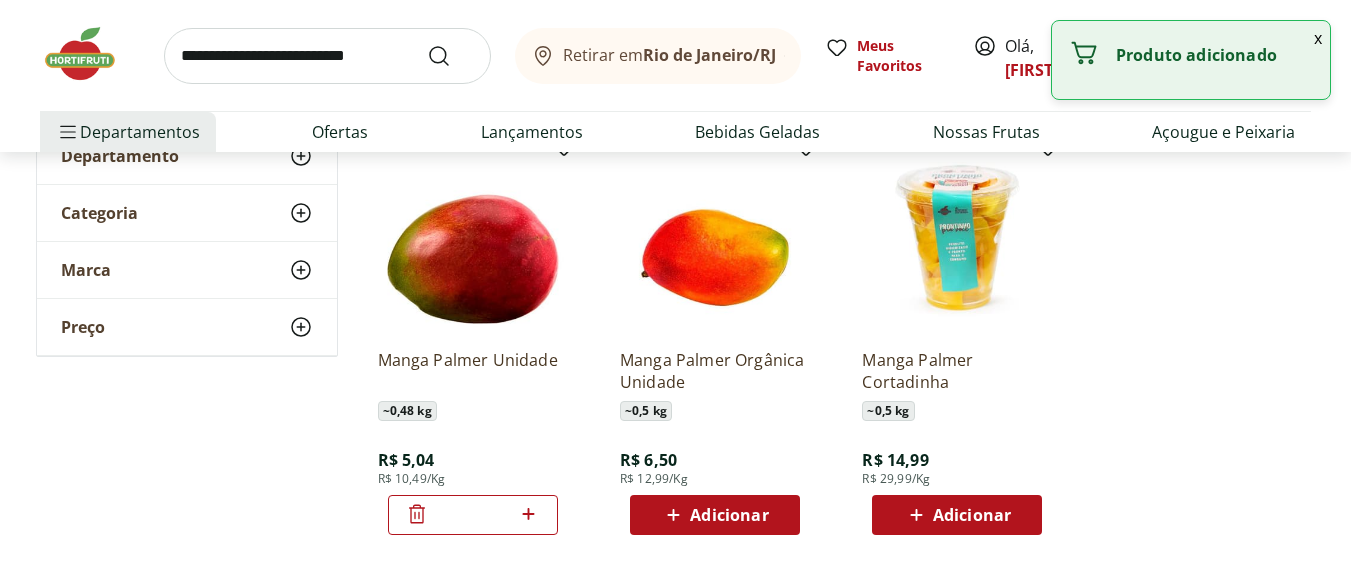 click 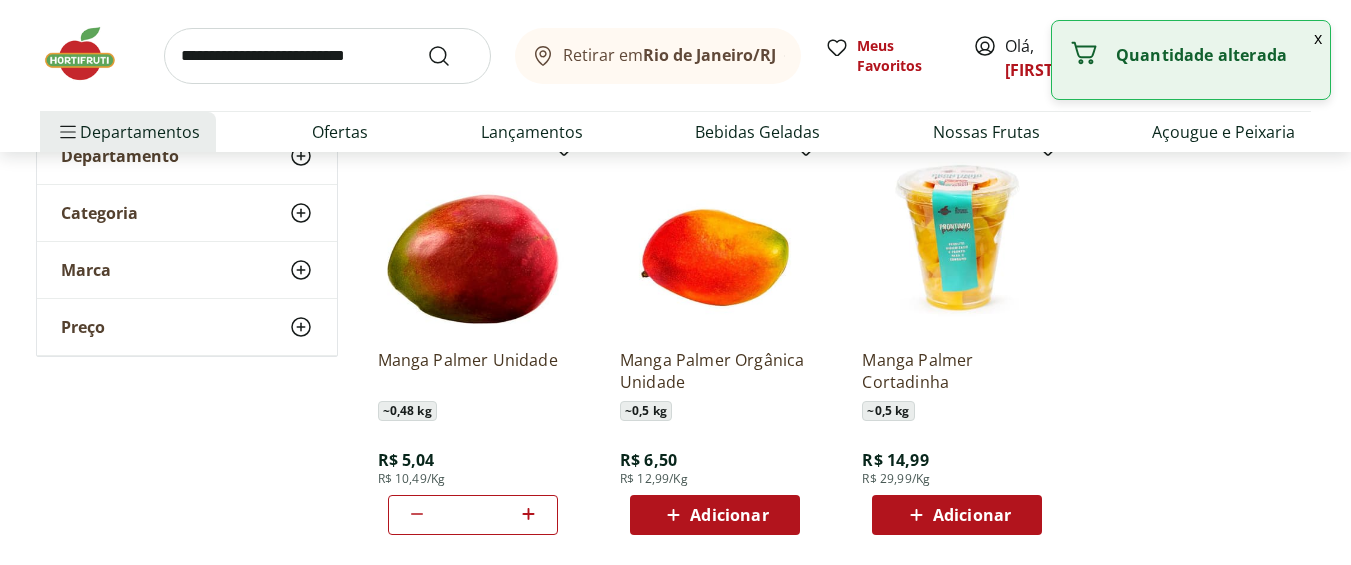 click 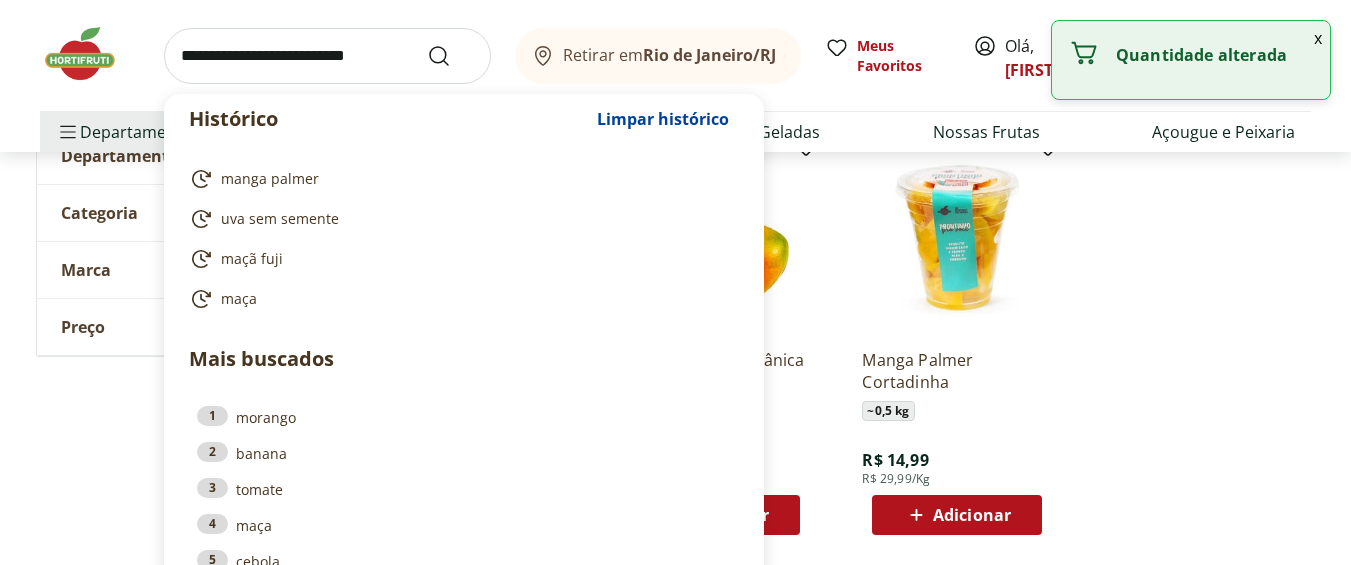 click at bounding box center (327, 56) 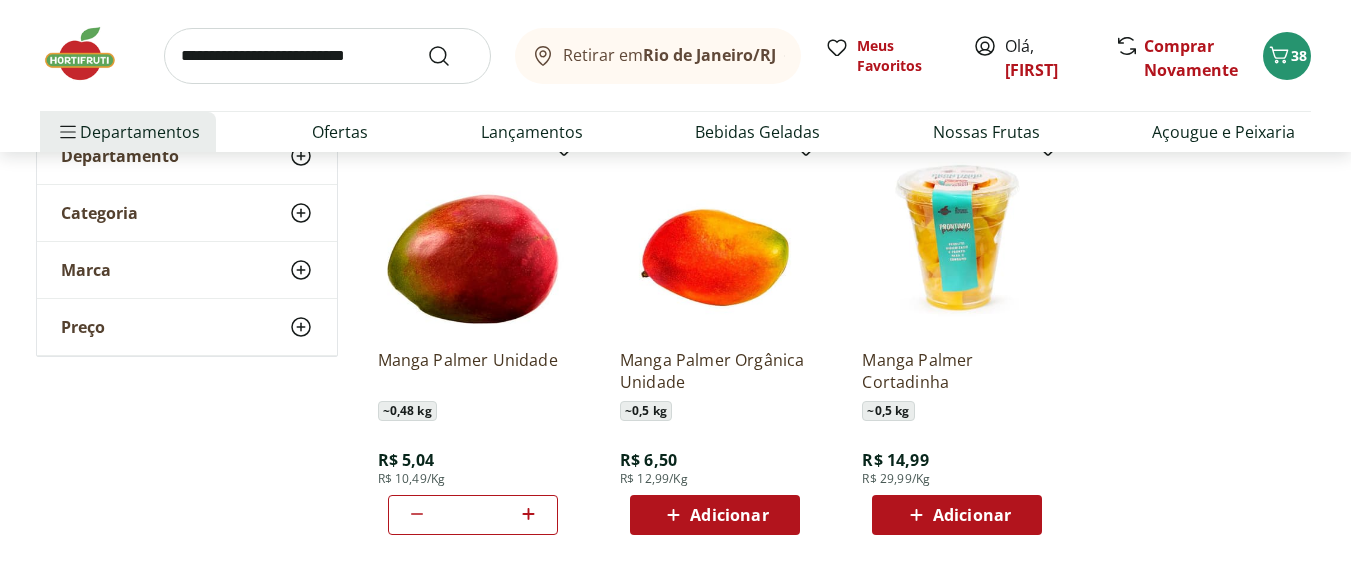 click on "Manga Palmer Unidade ~ 0,48 kg R$ 5,04 R$ 10,49/Kg * Manga Palmer Orgânica Unidade ~ 0,5 kg R$ 6,50 R$ 12,99/Kg Adicionar Manga Palmer Cortadinha ~ 0,5 kg R$ 14,99 R$ 29,99/Kg Adicionar" at bounding box center (839, 339) 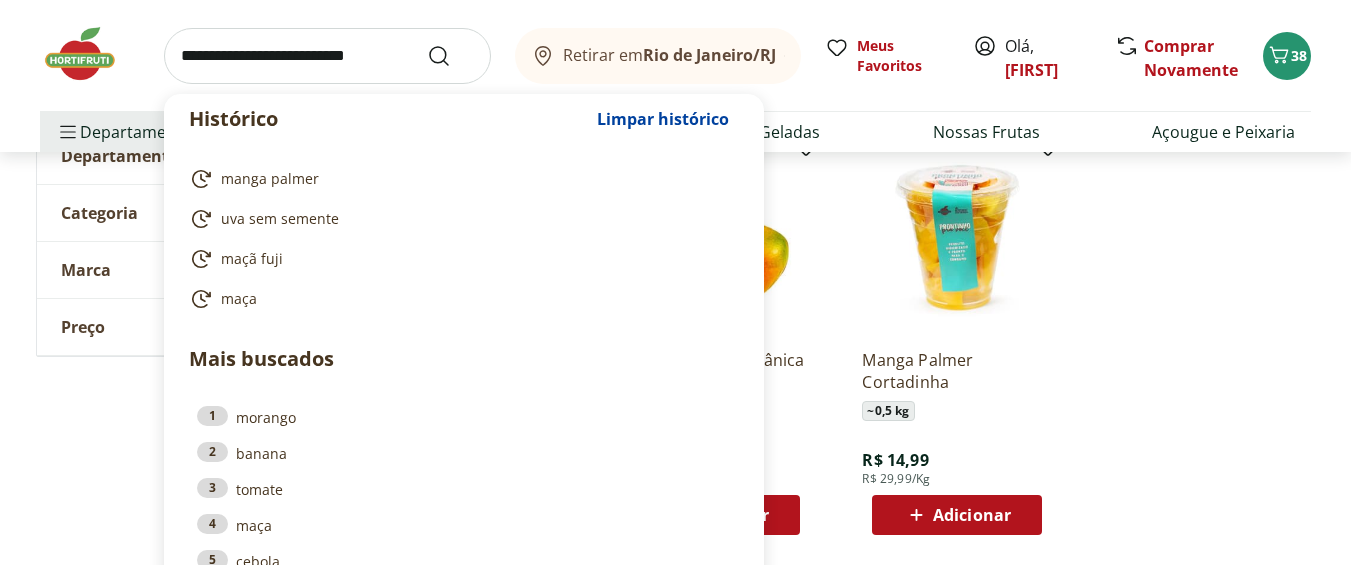 click at bounding box center [327, 56] 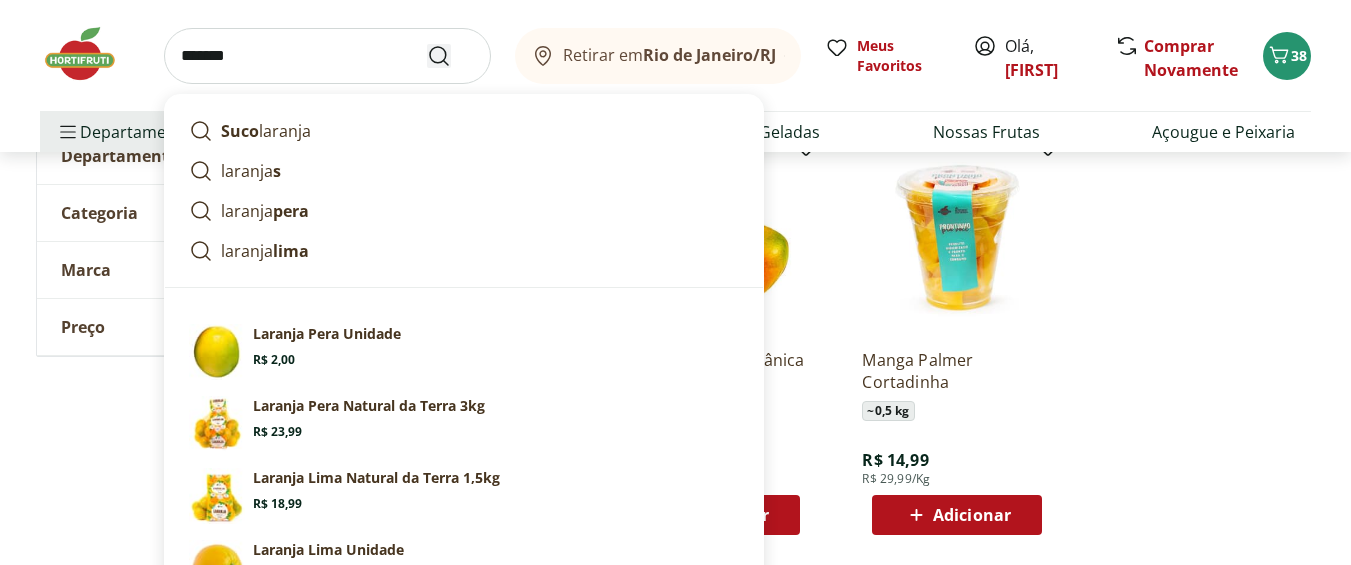 type on "*******" 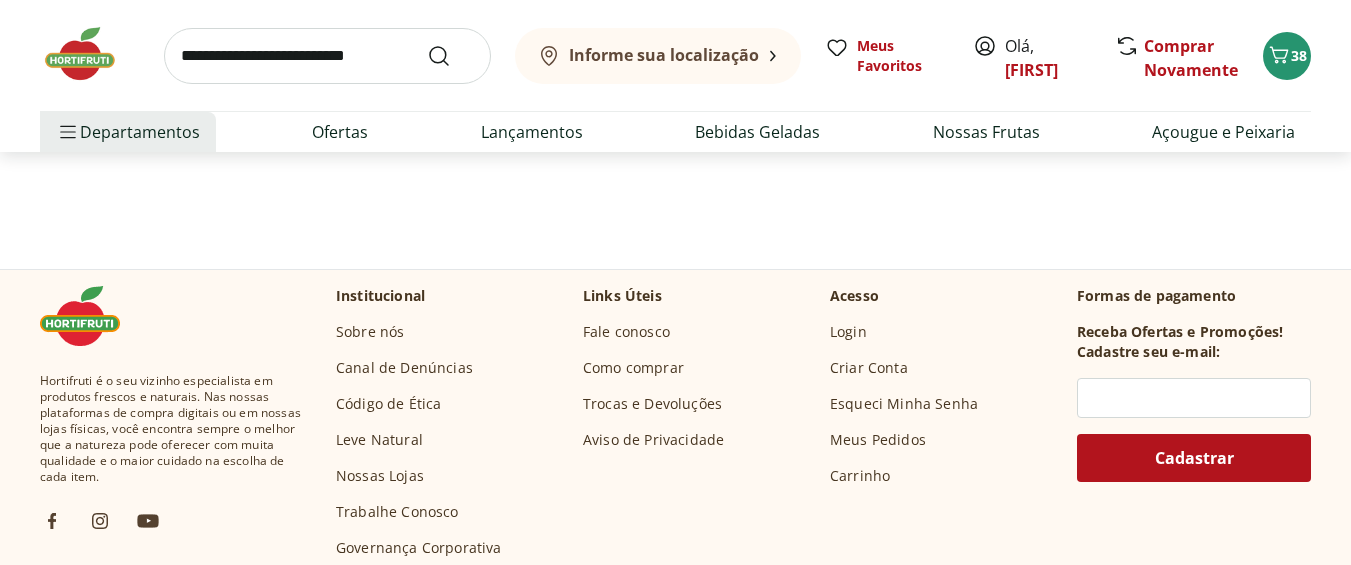 scroll, scrollTop: 0, scrollLeft: 0, axis: both 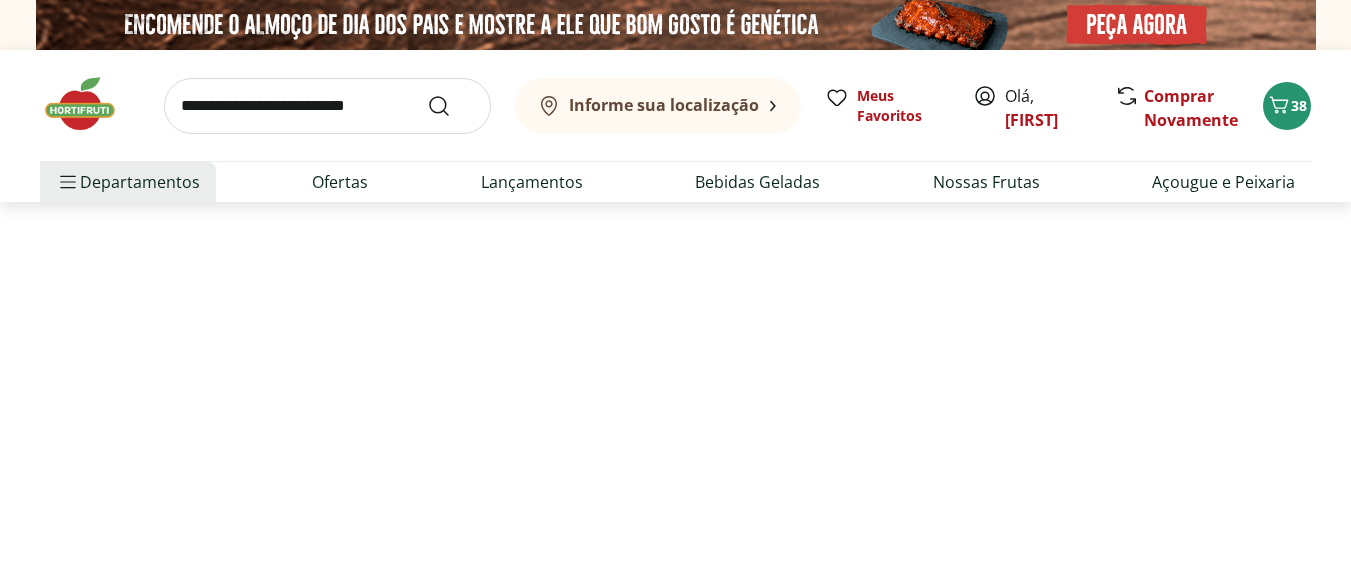 select on "**********" 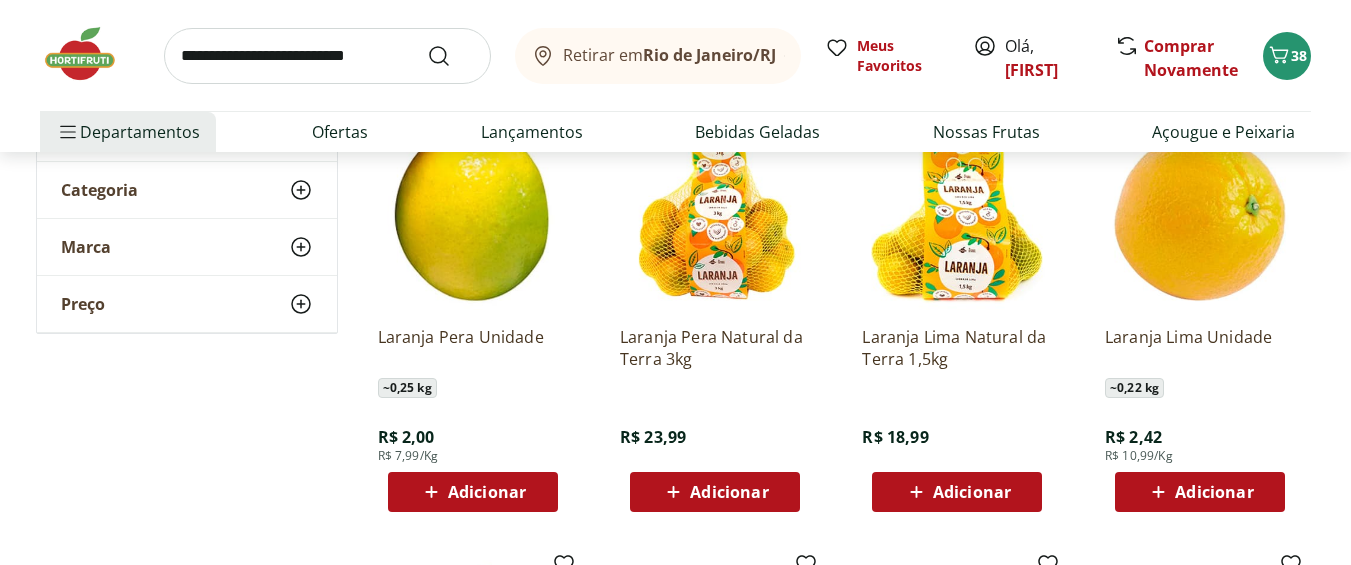scroll, scrollTop: 320, scrollLeft: 0, axis: vertical 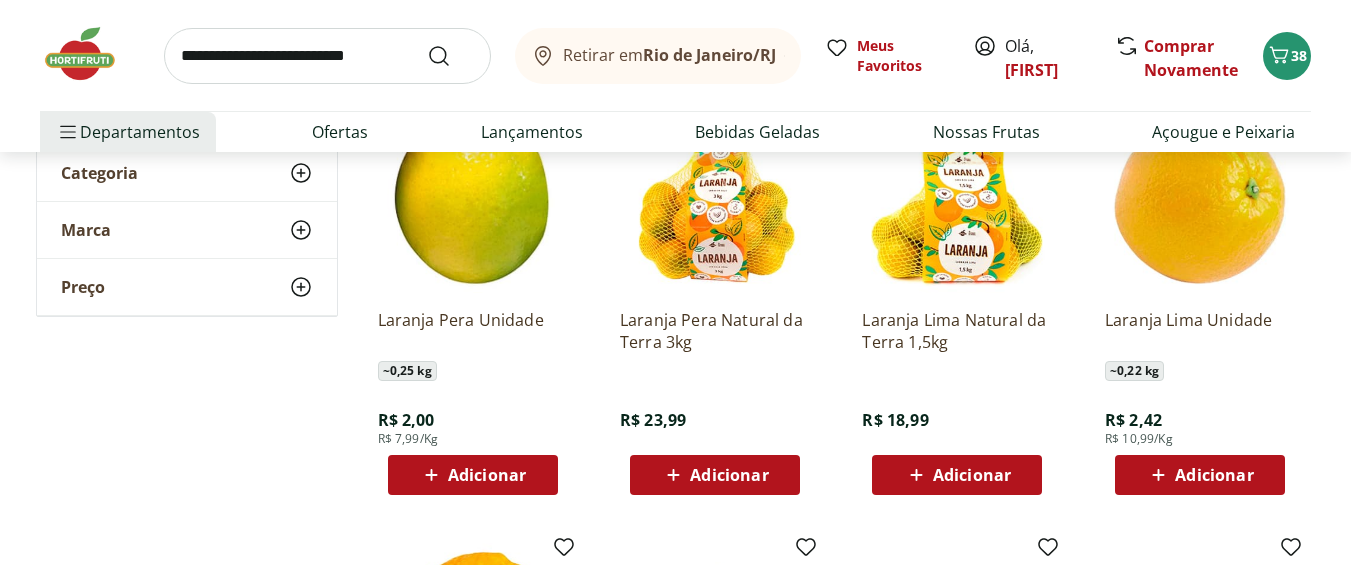 click on "Adicionar" at bounding box center [729, 475] 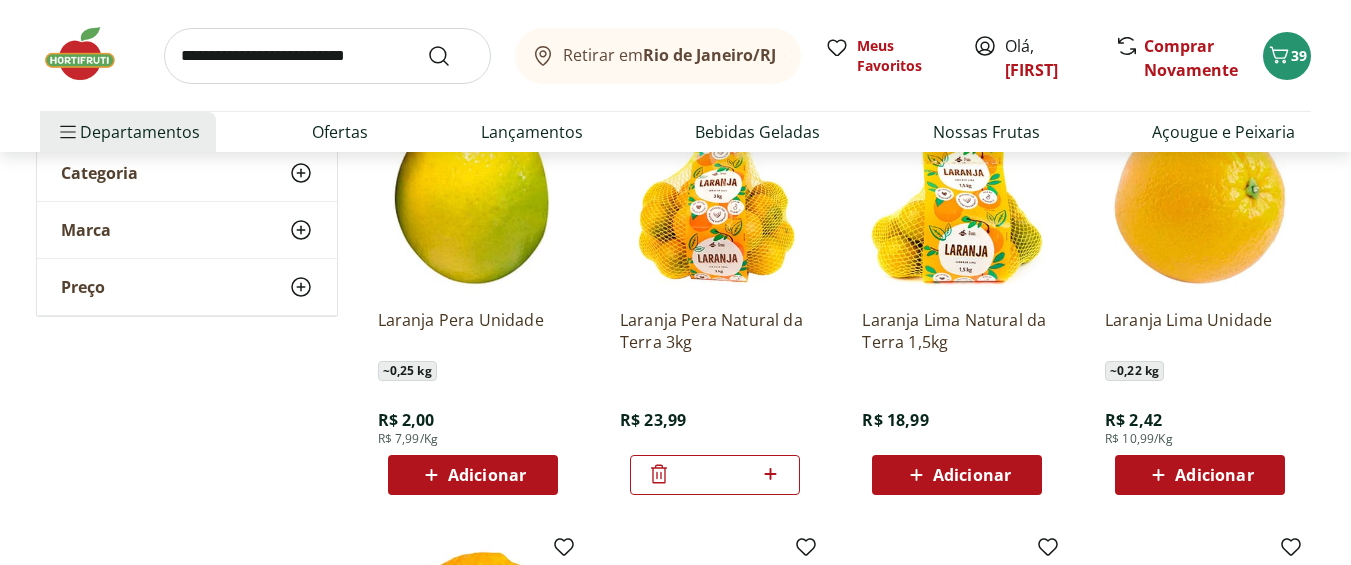 click 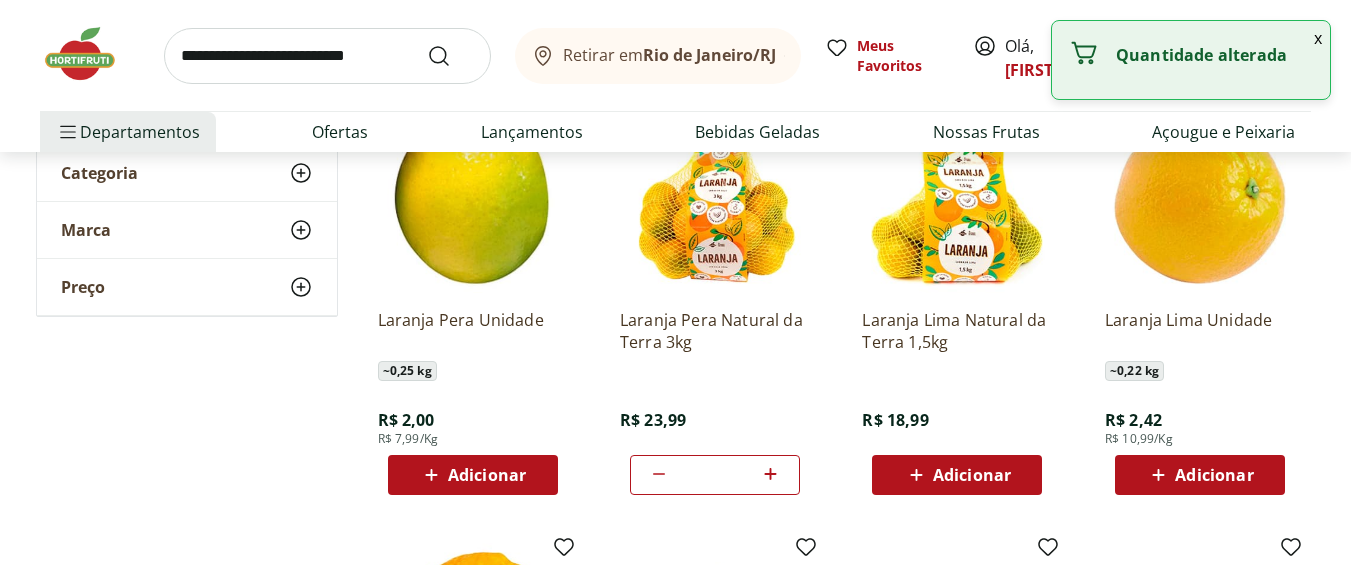 click 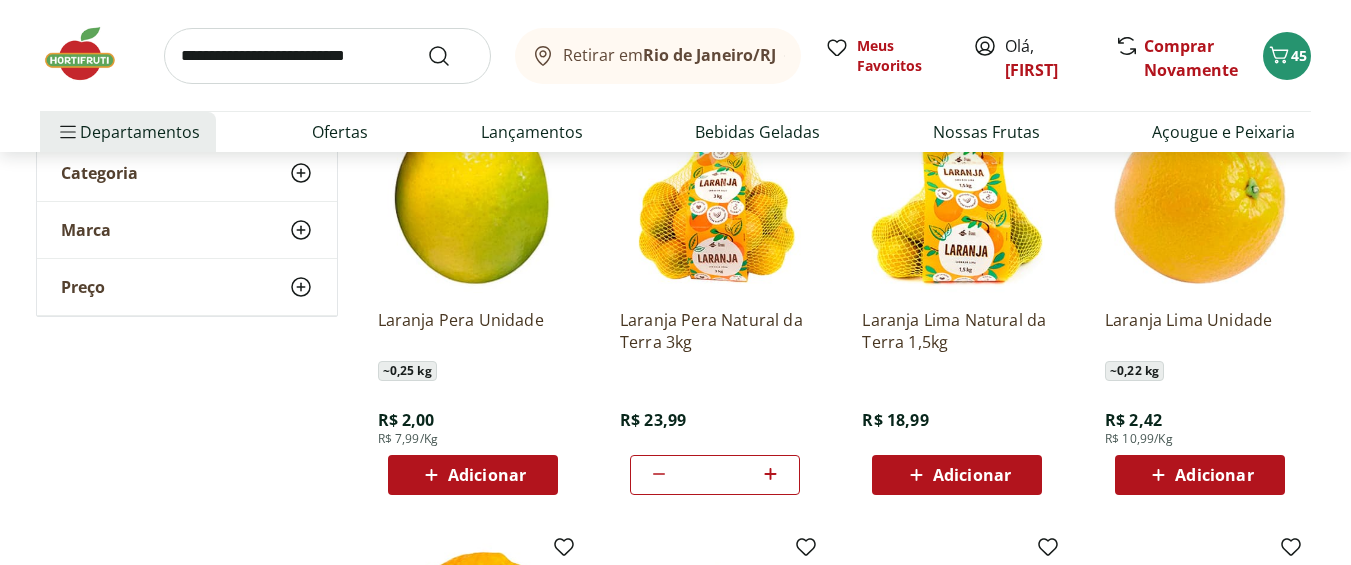 click 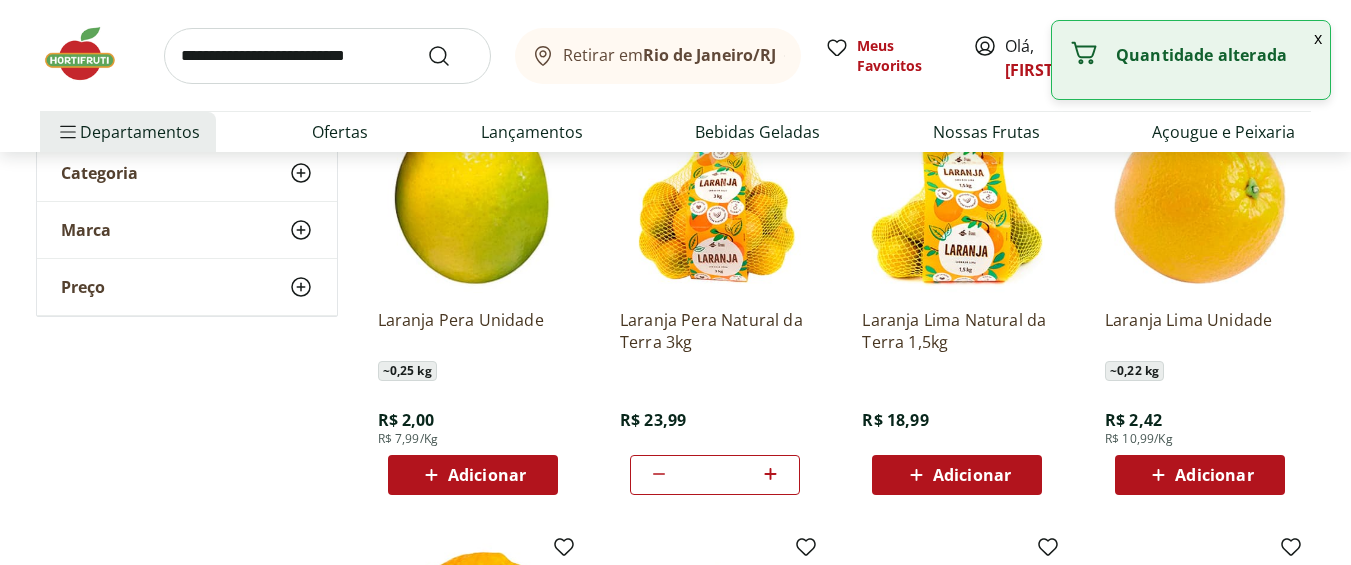 click 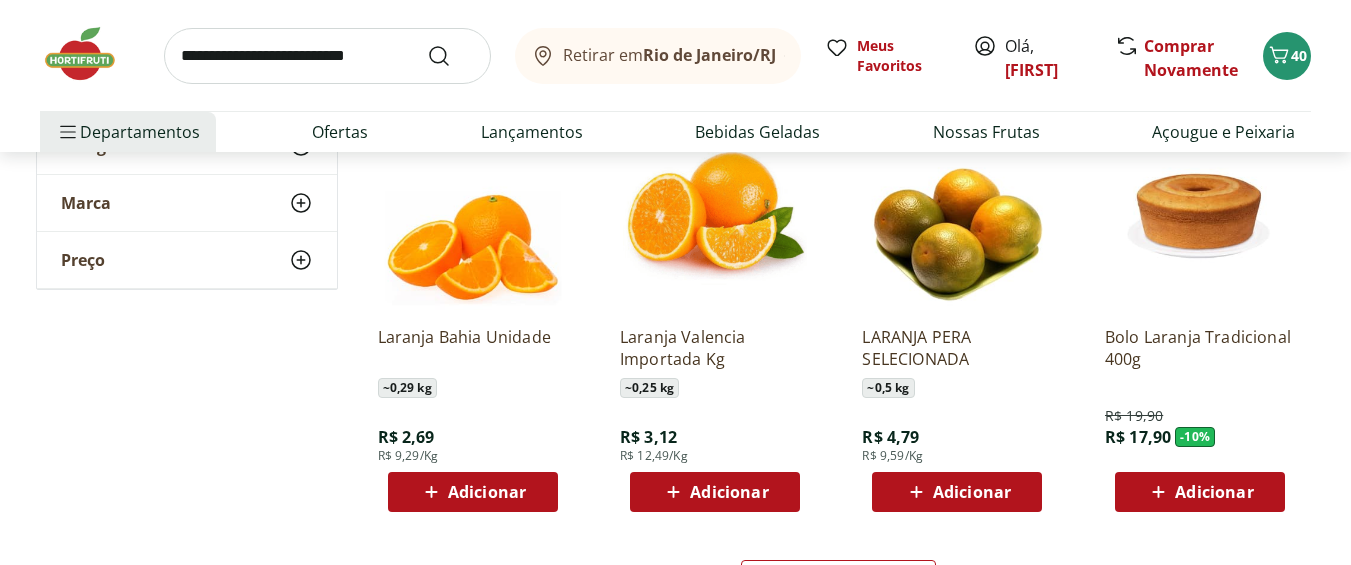 scroll, scrollTop: 1200, scrollLeft: 0, axis: vertical 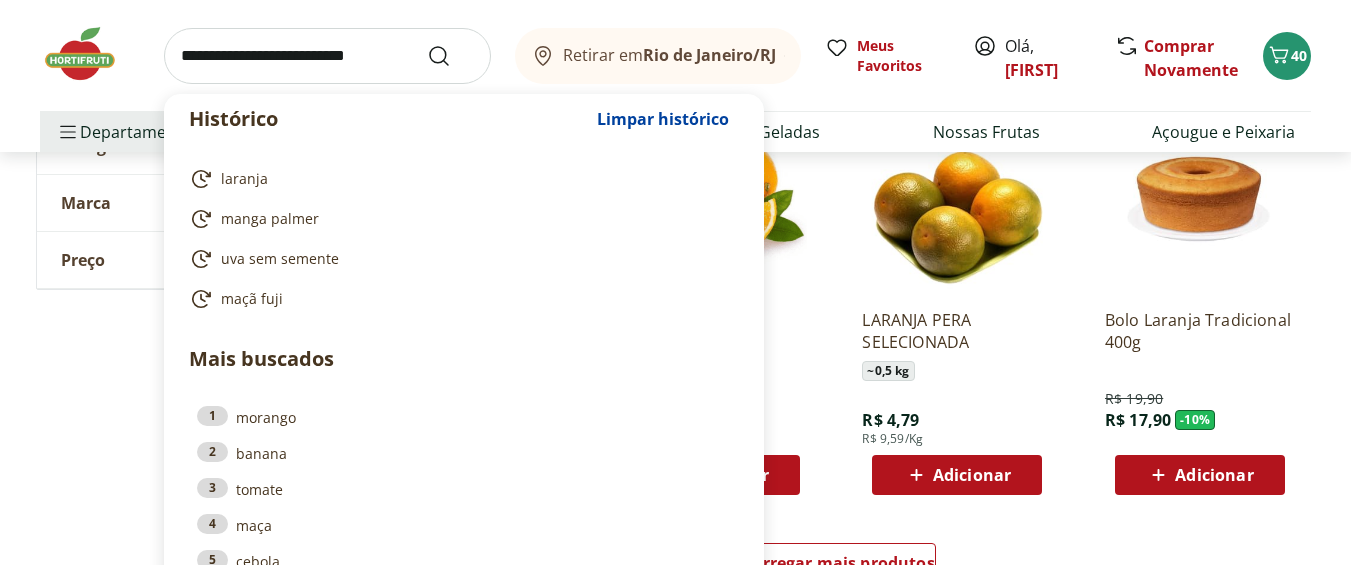click at bounding box center [327, 56] 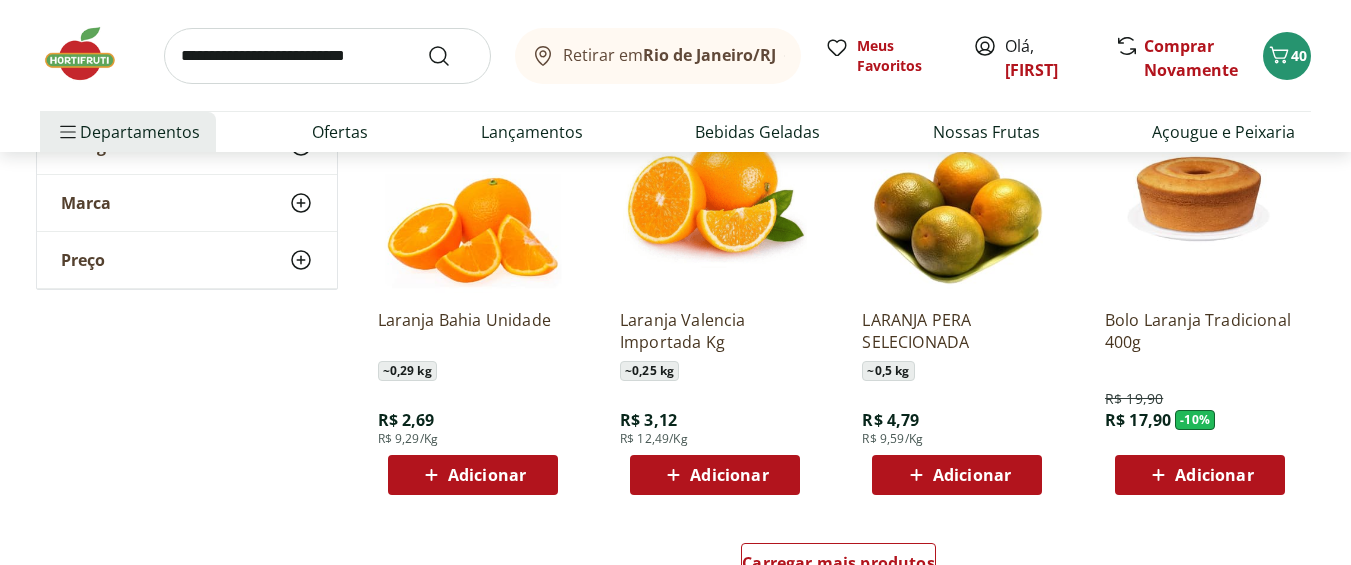 click on "Retirar em [CITY]/[STATE] Meus Favoritos Olá, [NAME] Comprar Novamente 40" at bounding box center [675, 55] 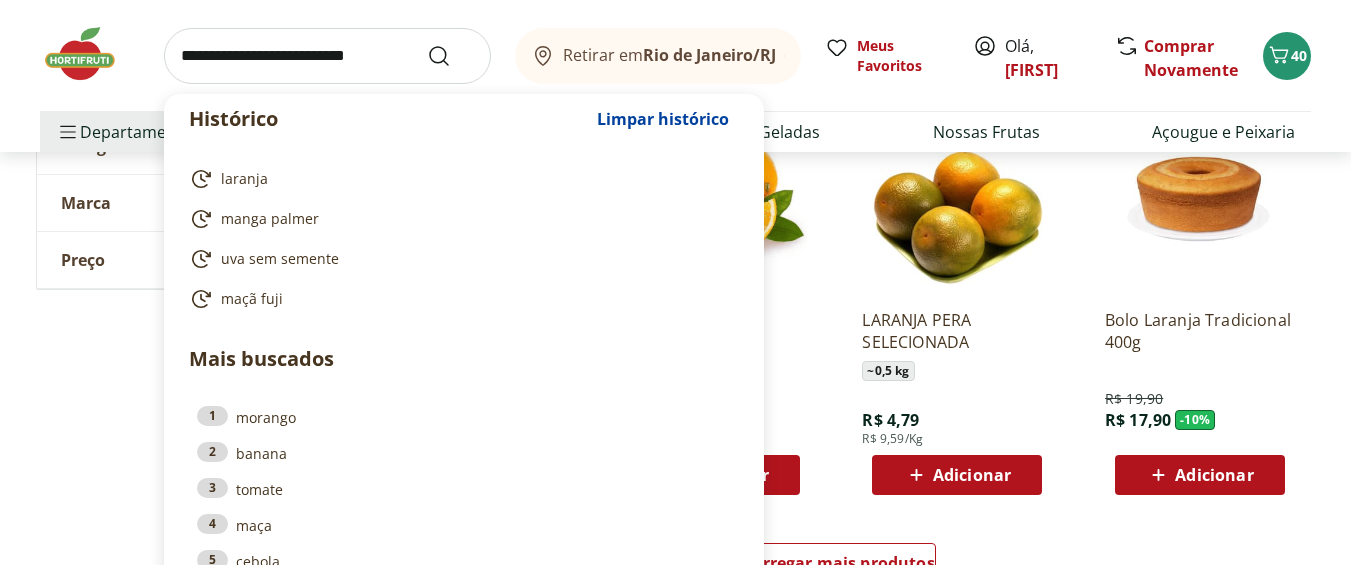 click at bounding box center [327, 56] 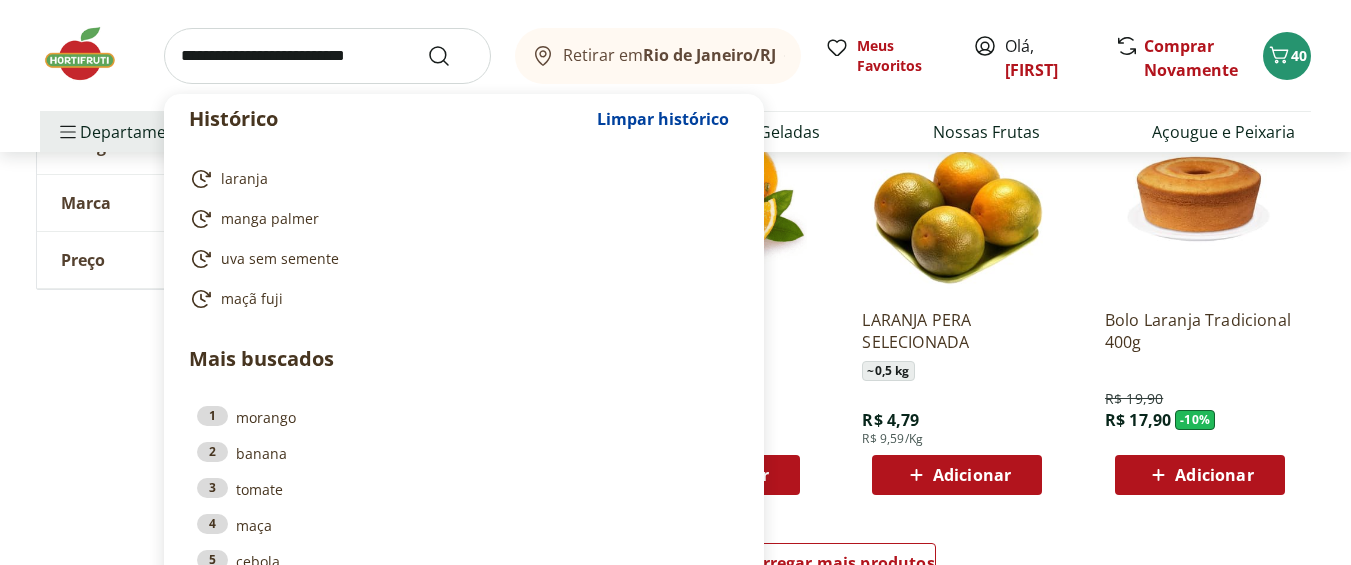 click at bounding box center (327, 56) 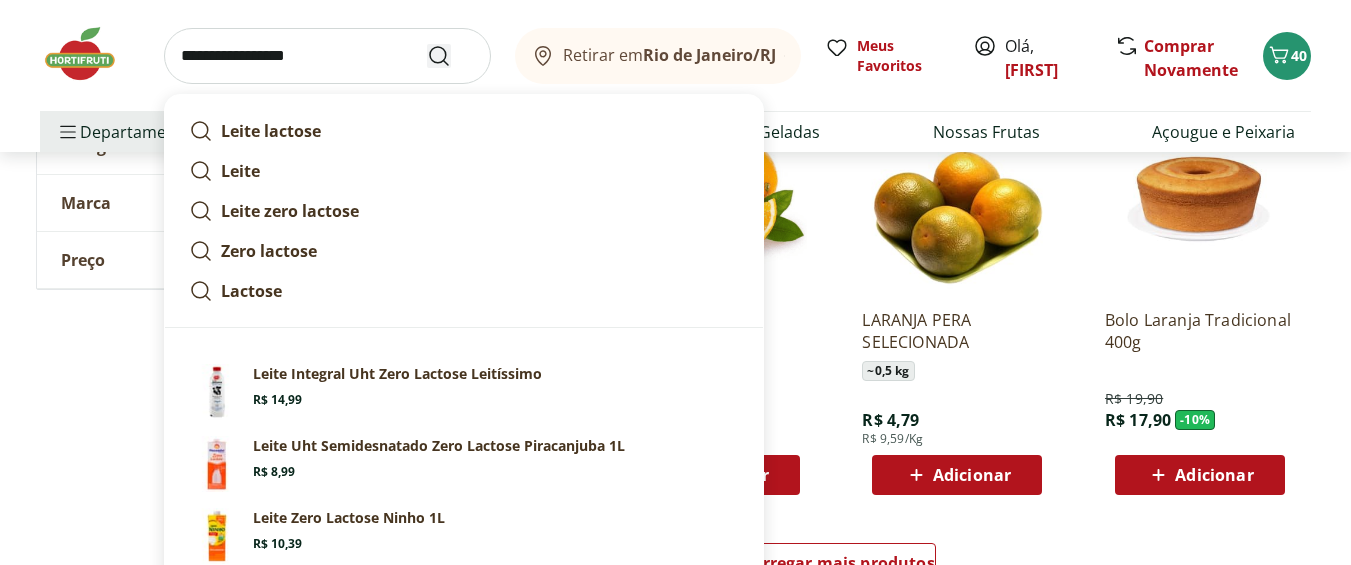 type on "**********" 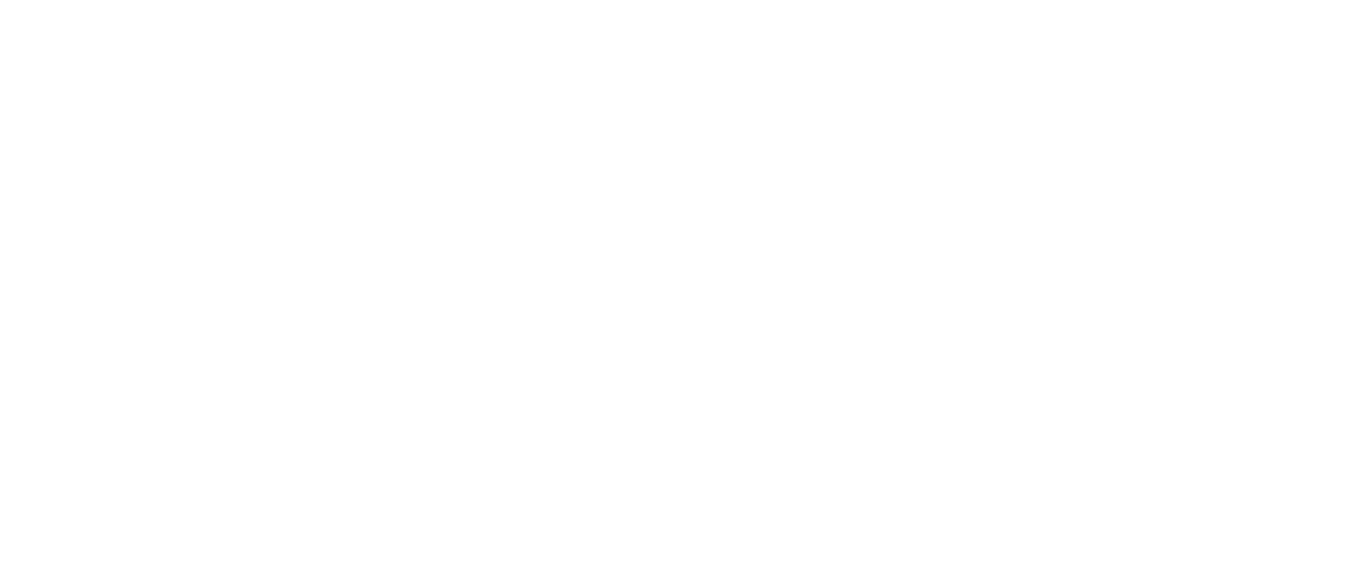 scroll, scrollTop: 0, scrollLeft: 0, axis: both 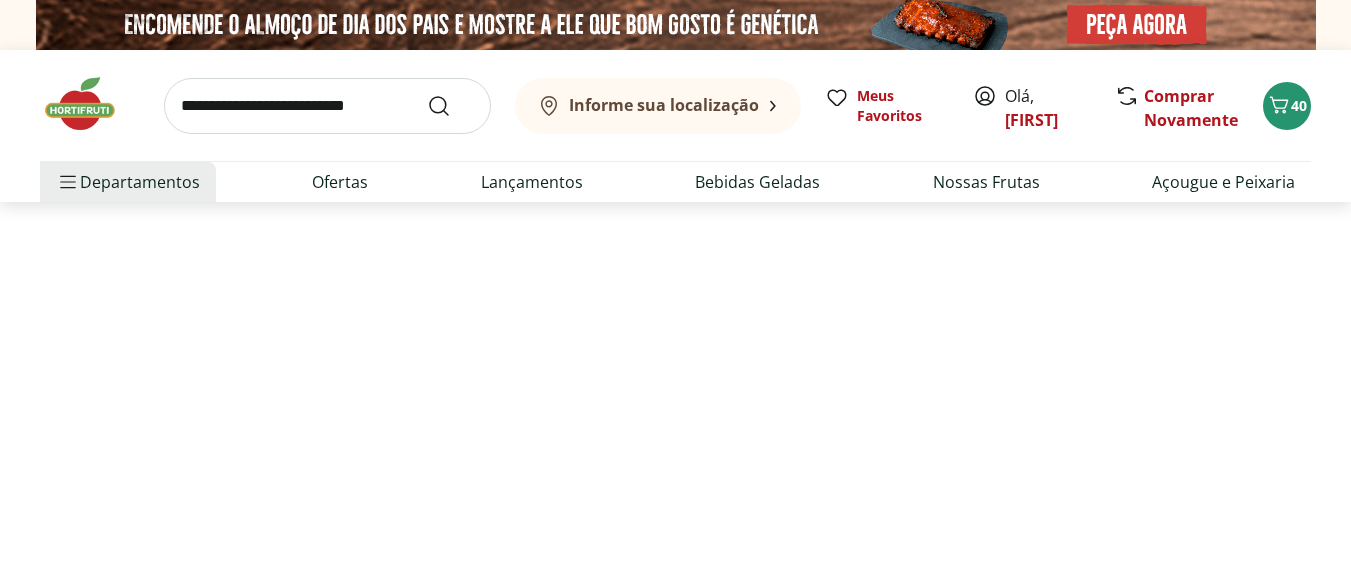 select on "**********" 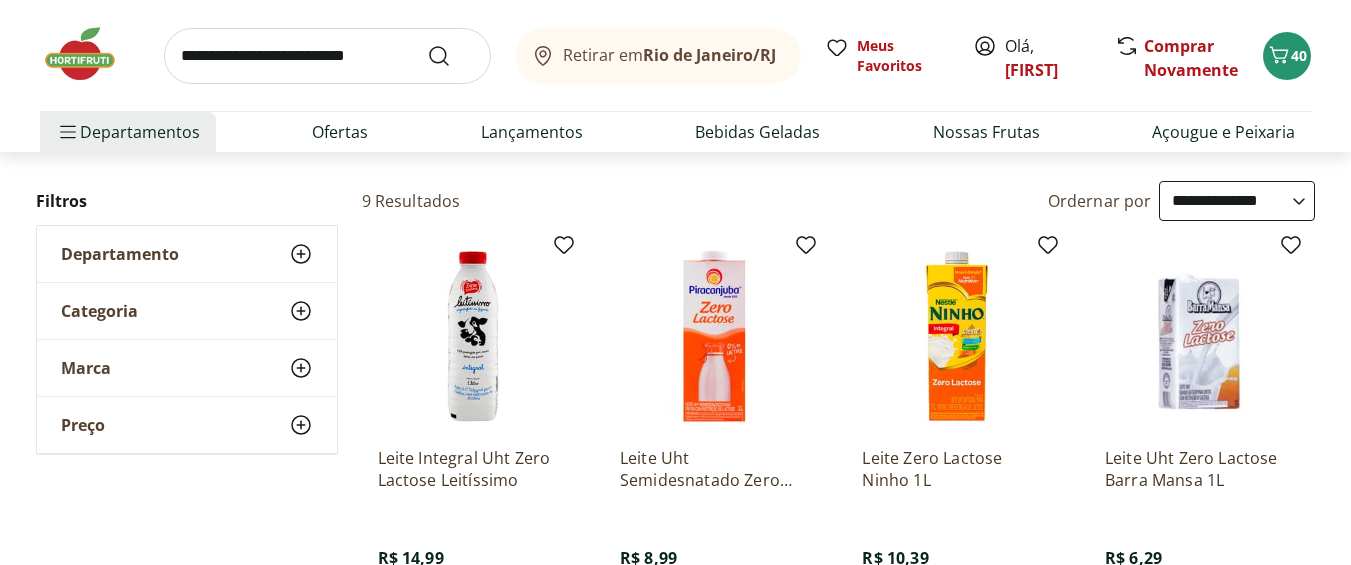 scroll, scrollTop: 200, scrollLeft: 0, axis: vertical 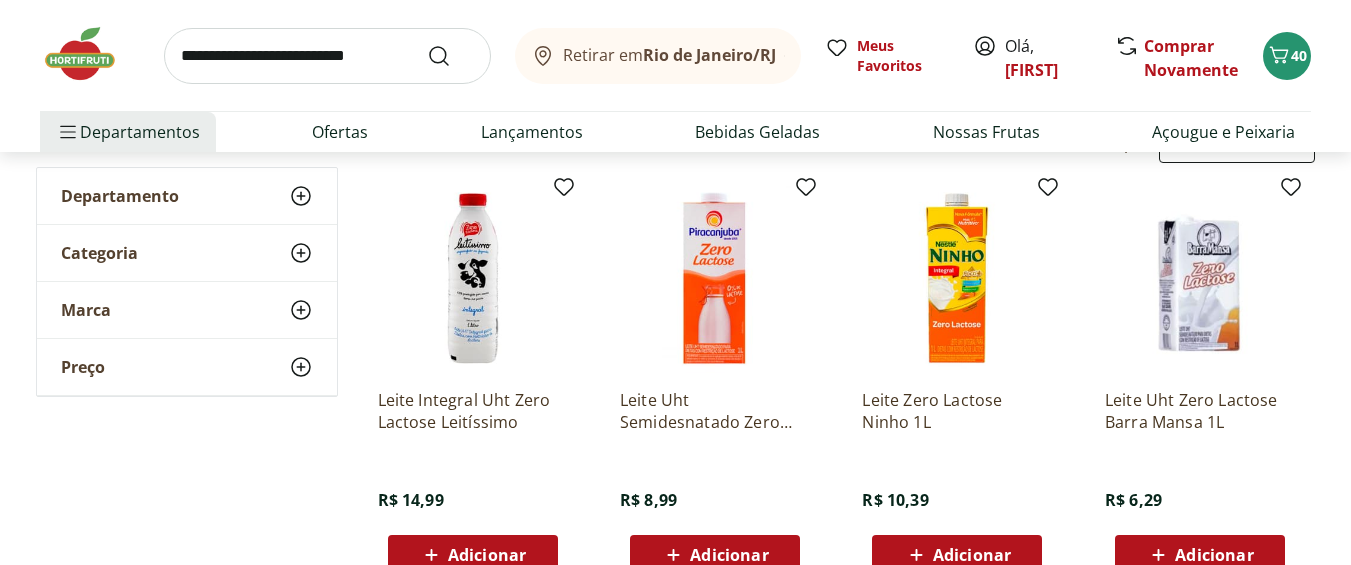 click on "Adicionar" at bounding box center (729, 555) 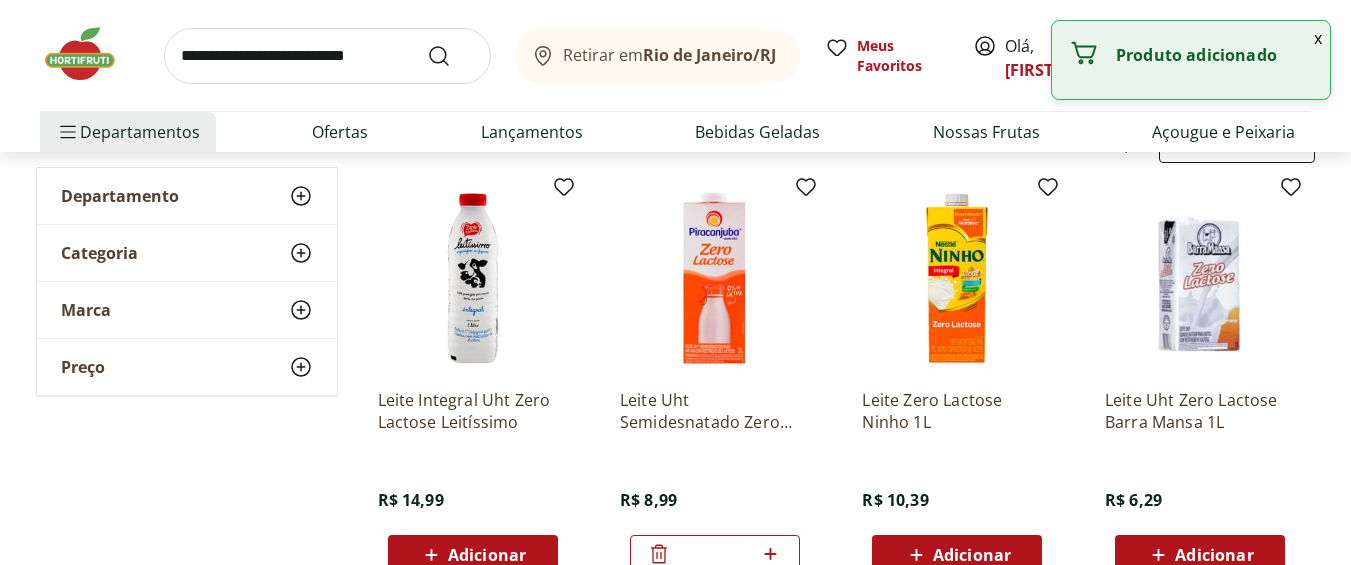 click 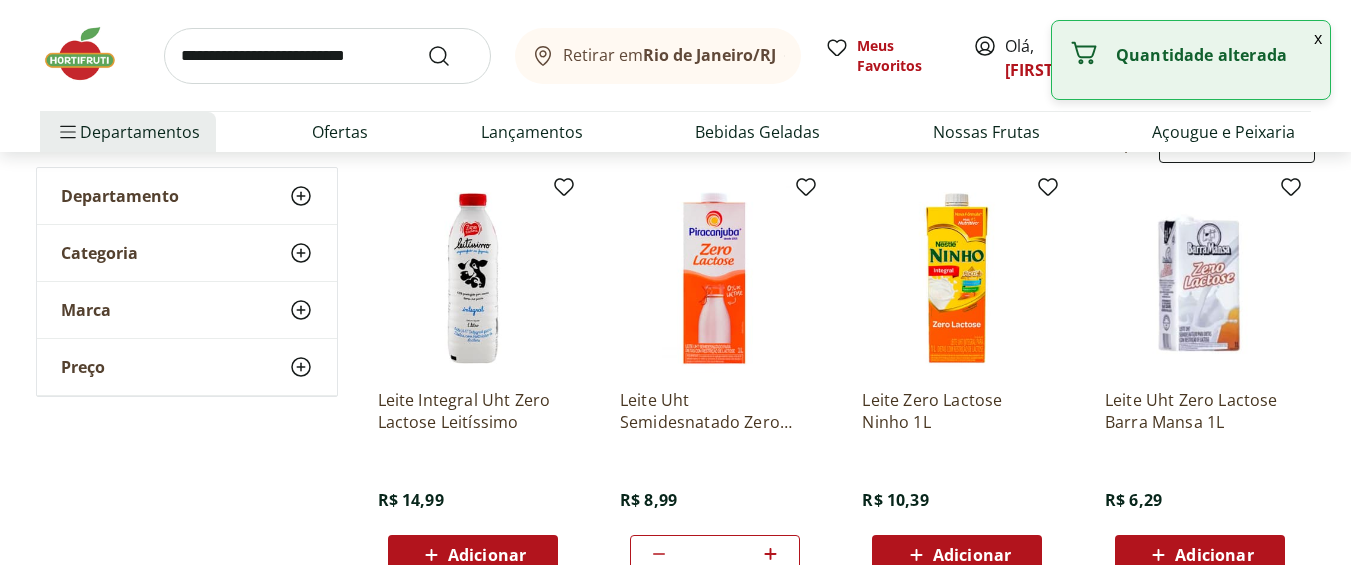 click 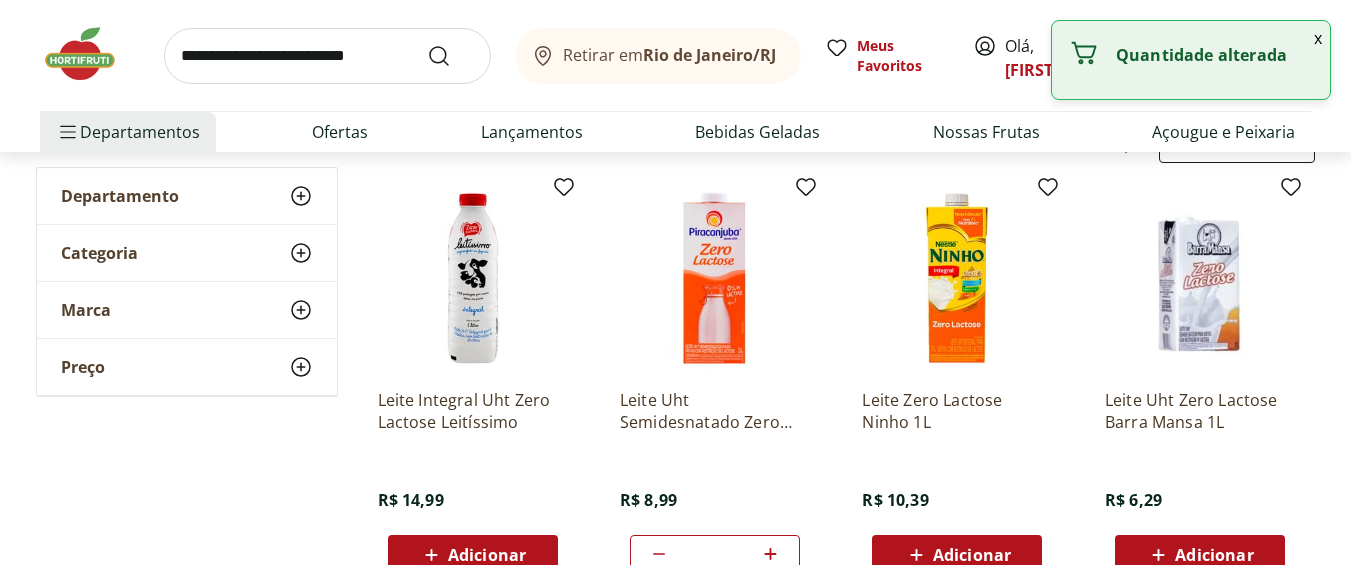 click 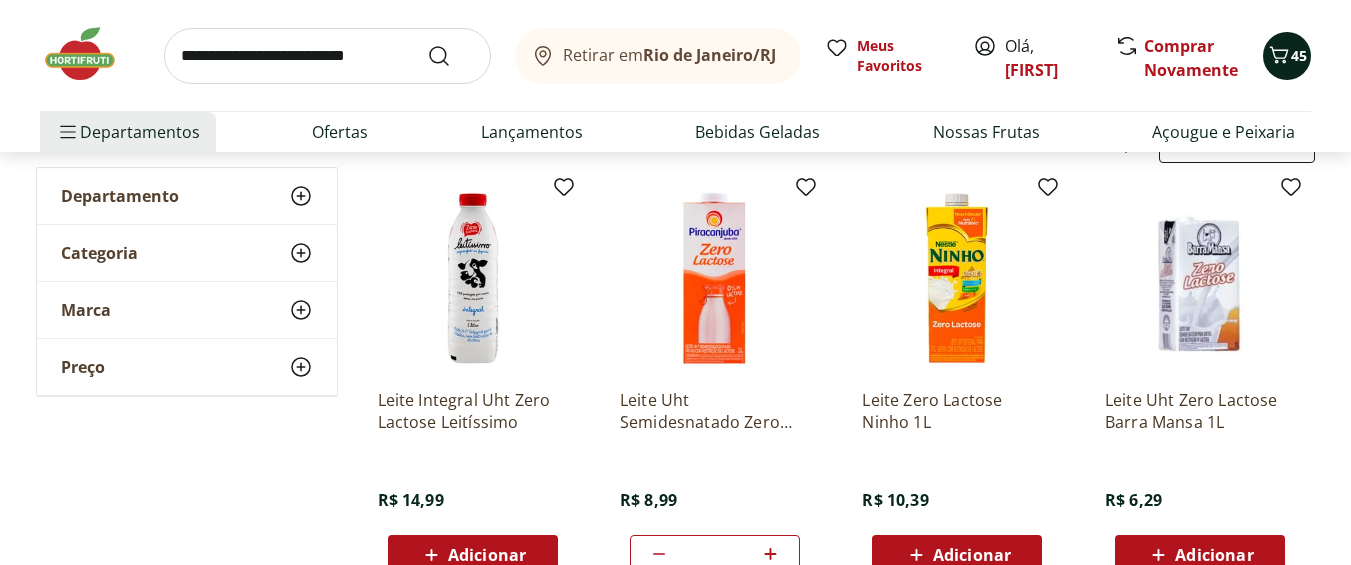 click 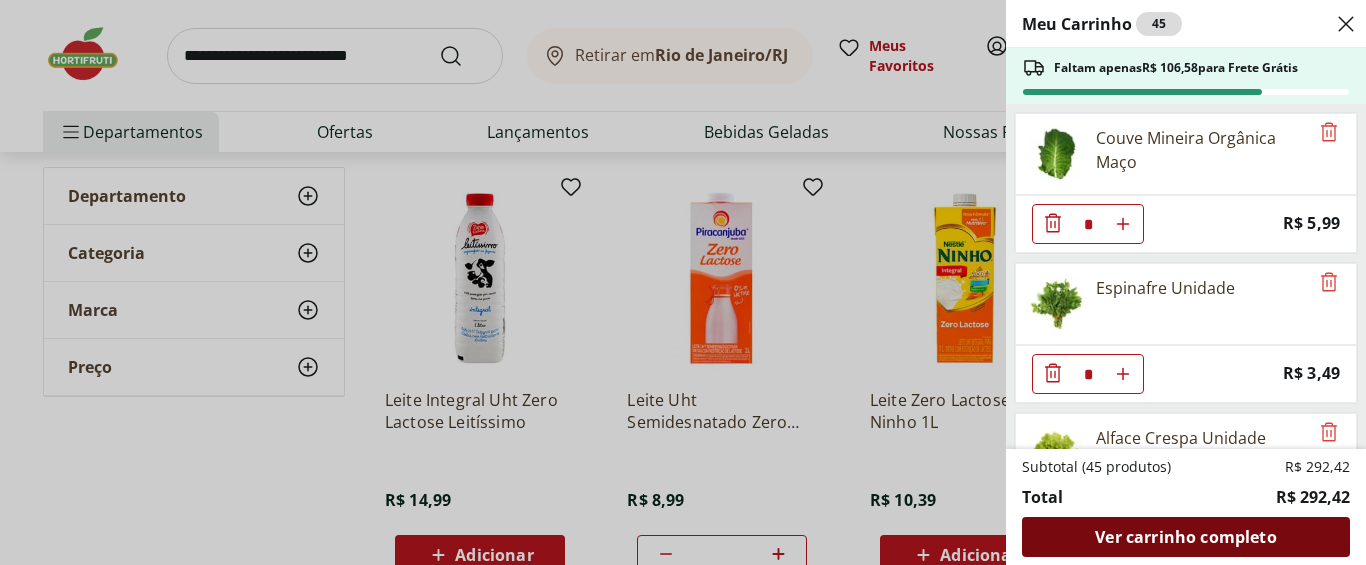 click on "Ver carrinho completo" at bounding box center (1185, 537) 